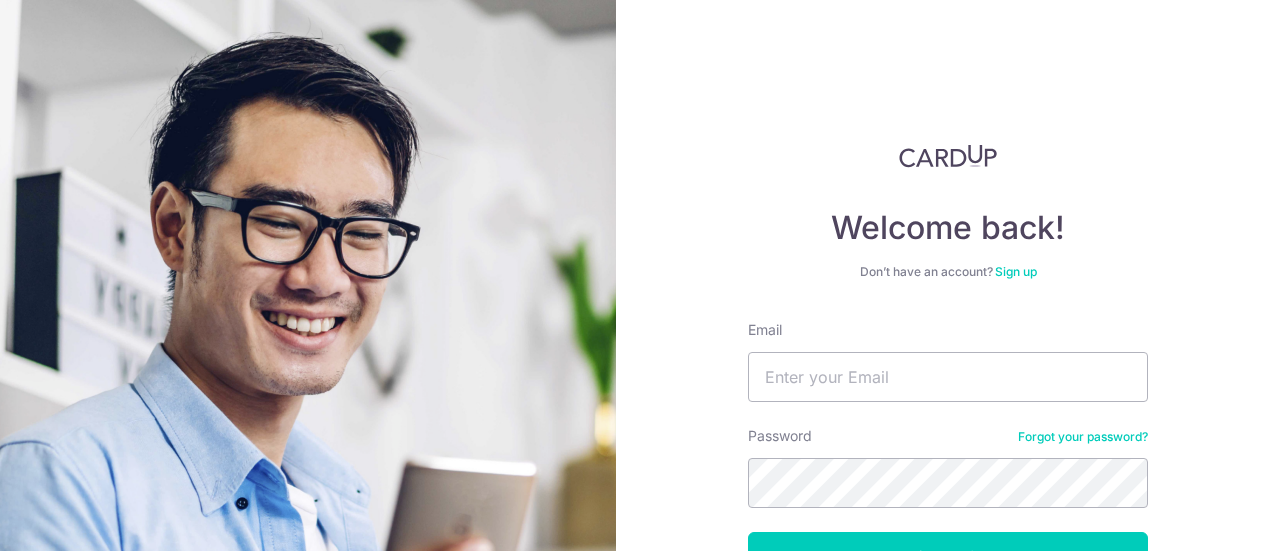 scroll, scrollTop: 0, scrollLeft: 0, axis: both 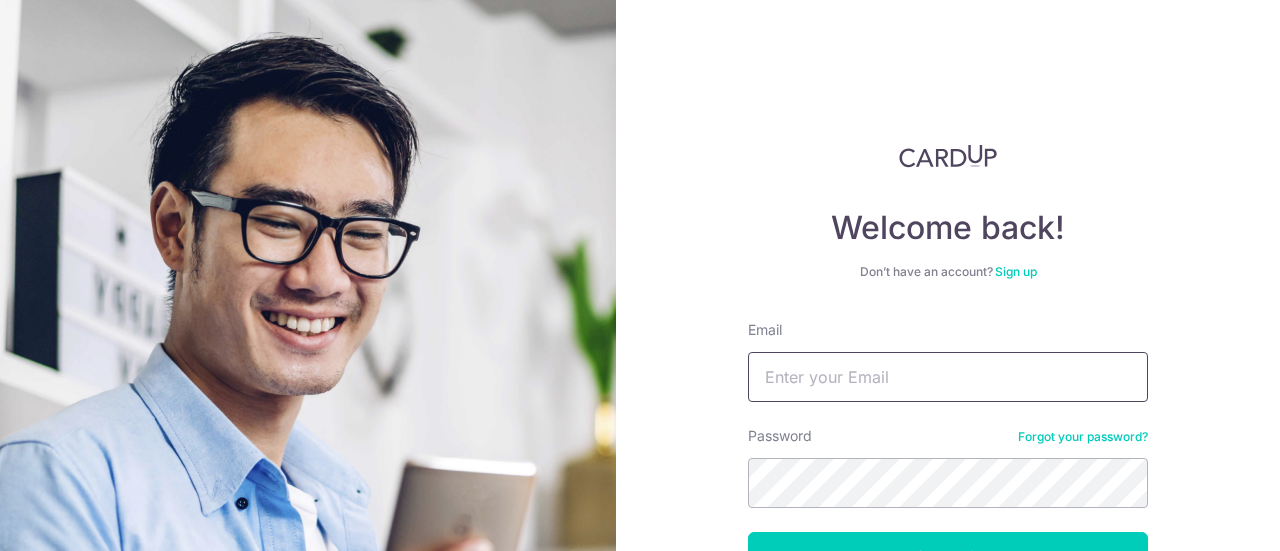 click on "Email" at bounding box center (948, 377) 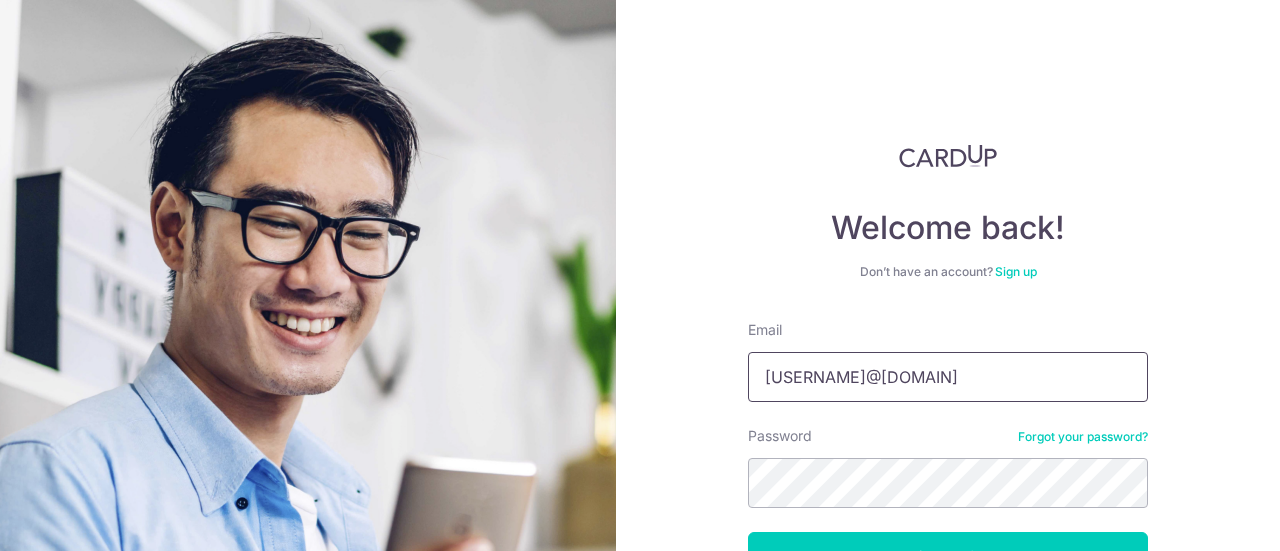 type on "[USERNAME]@[DOMAIN]" 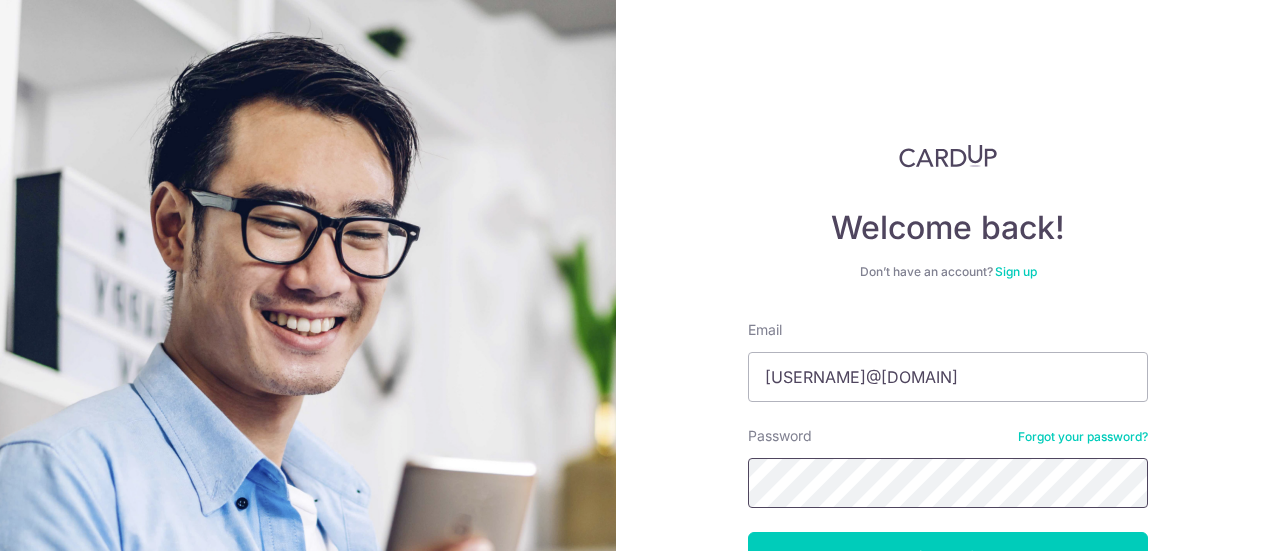 scroll, scrollTop: 100, scrollLeft: 0, axis: vertical 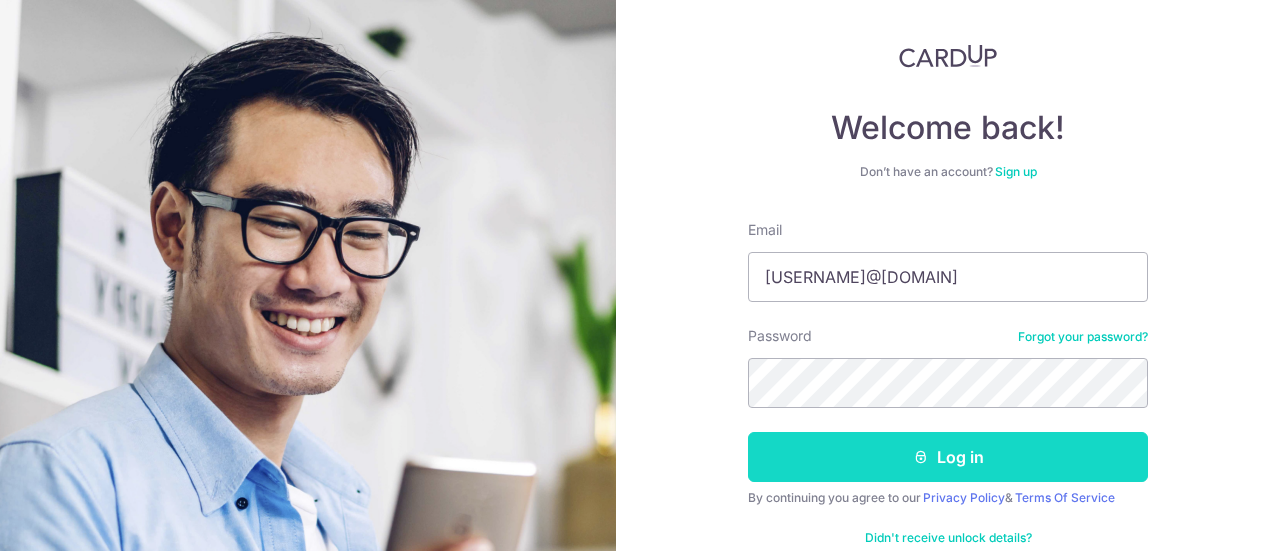 click on "Log in" at bounding box center (948, 457) 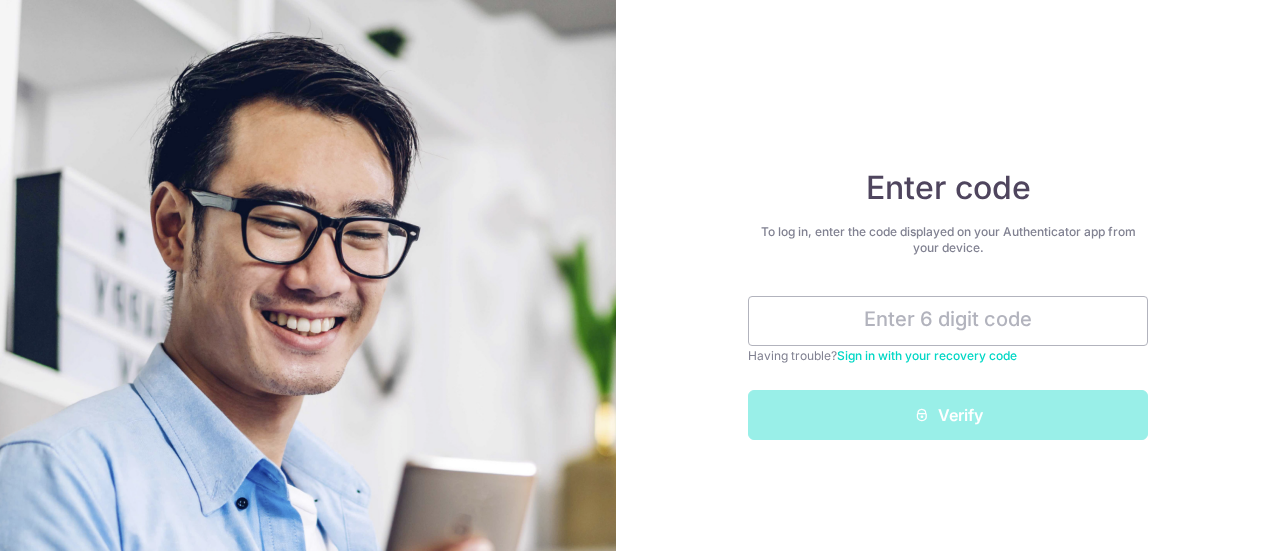 scroll, scrollTop: 0, scrollLeft: 0, axis: both 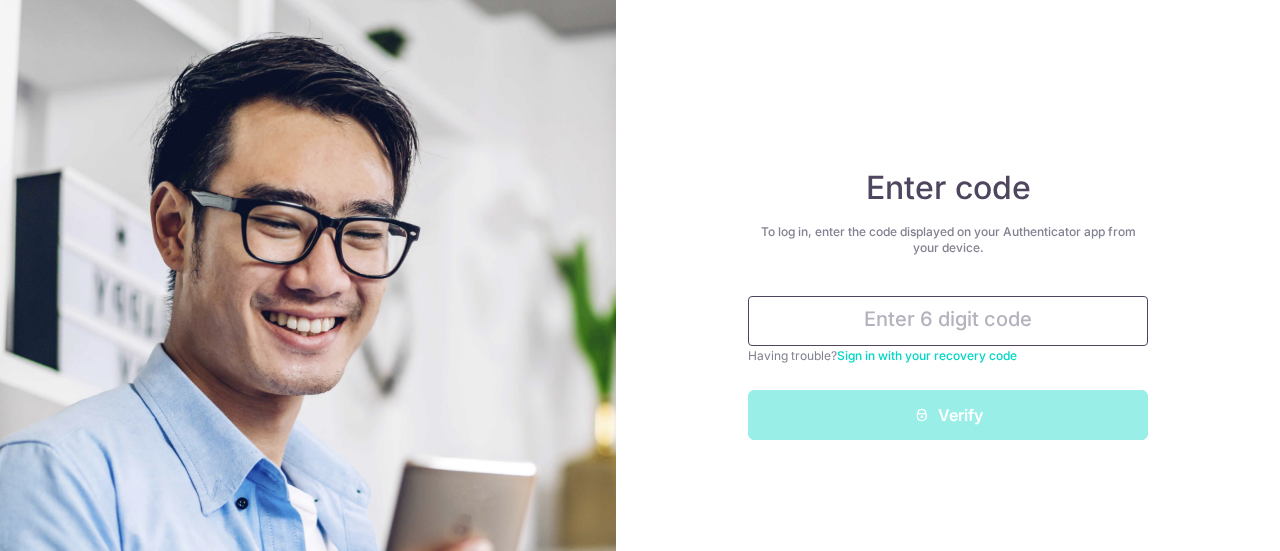 click at bounding box center (948, 321) 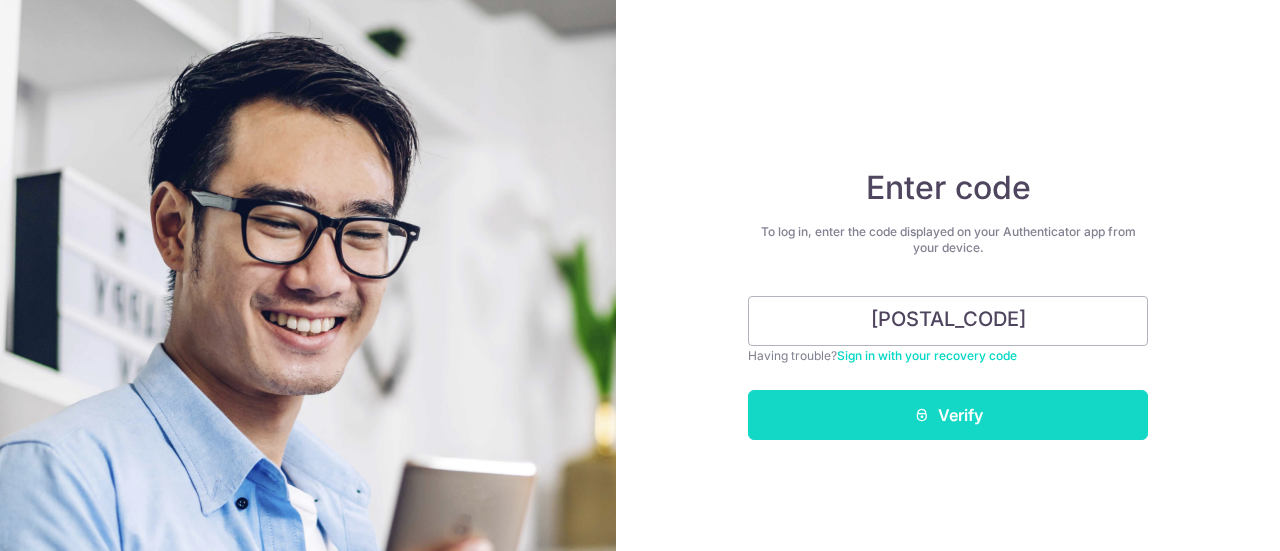 type on "435013" 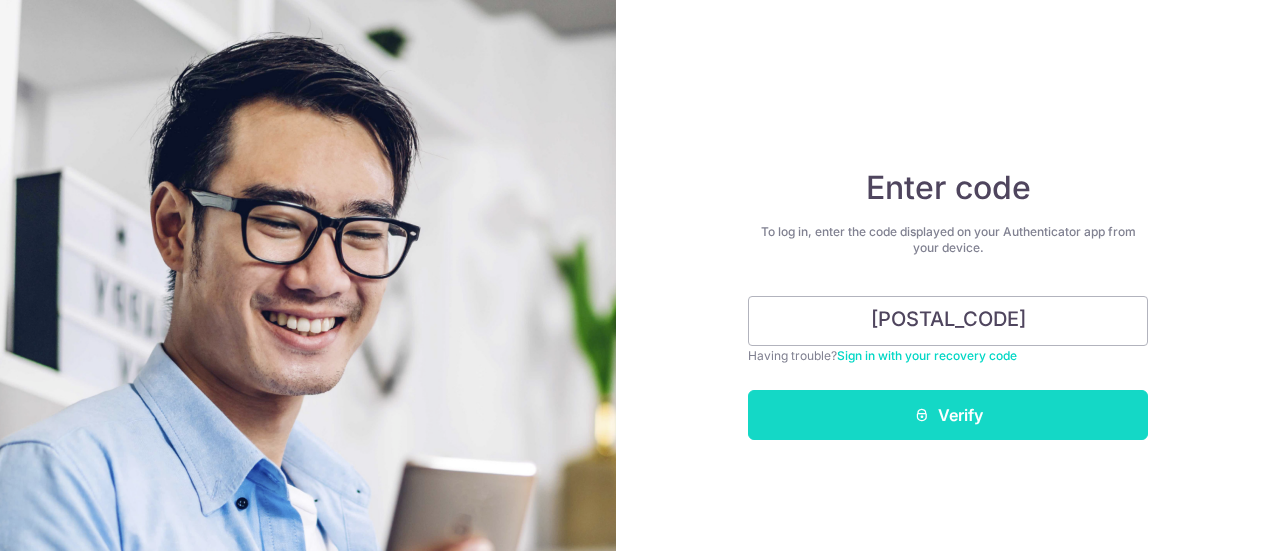 click at bounding box center [922, 415] 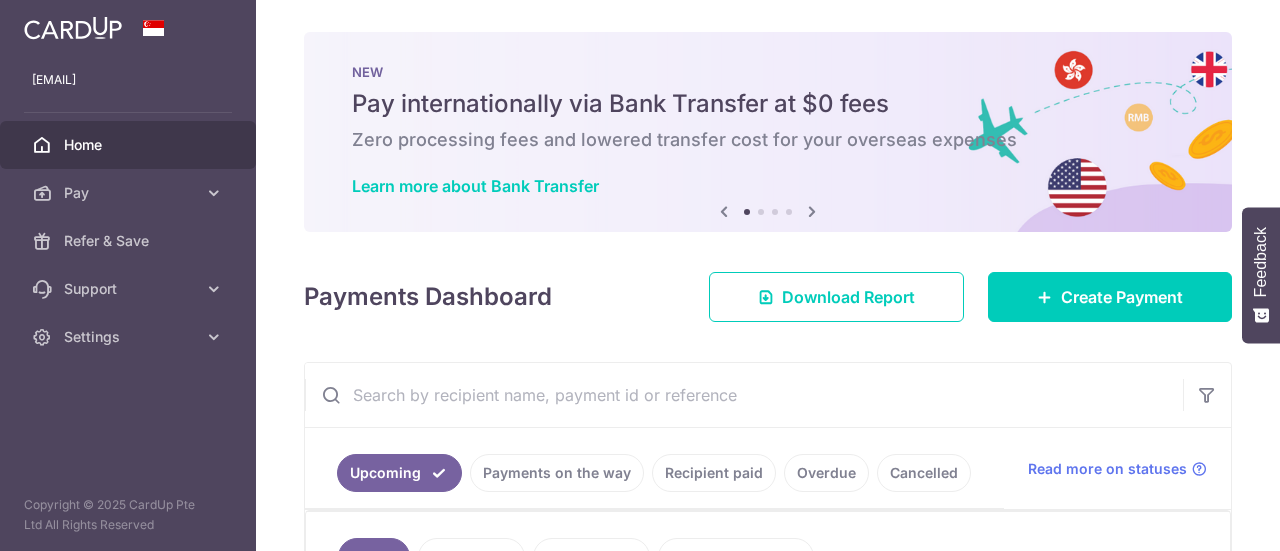 scroll, scrollTop: 0, scrollLeft: 0, axis: both 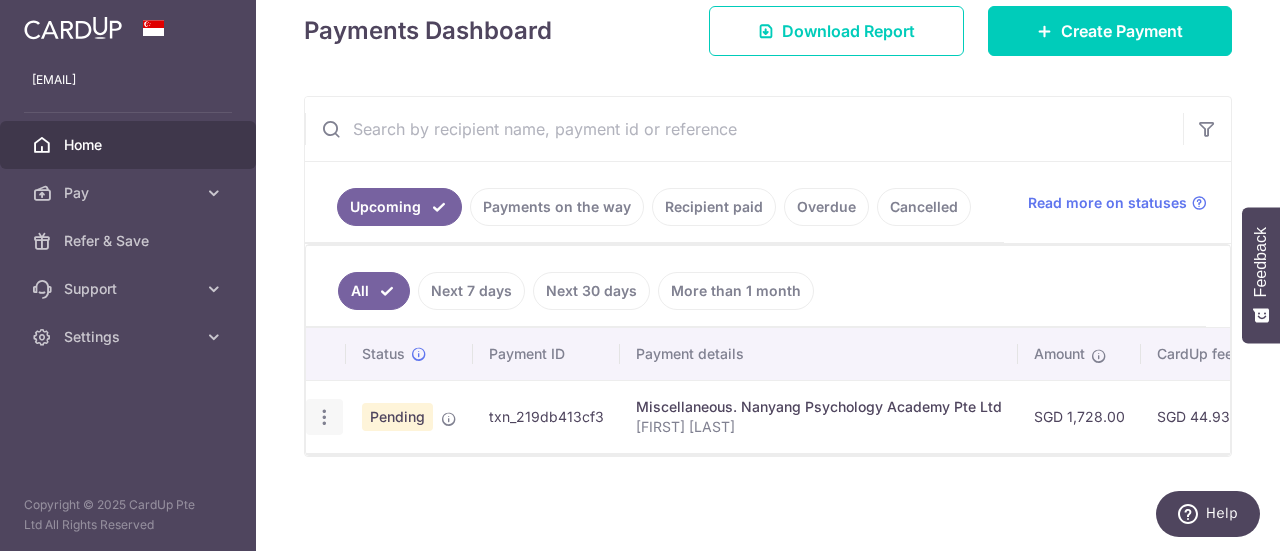 click at bounding box center [324, 417] 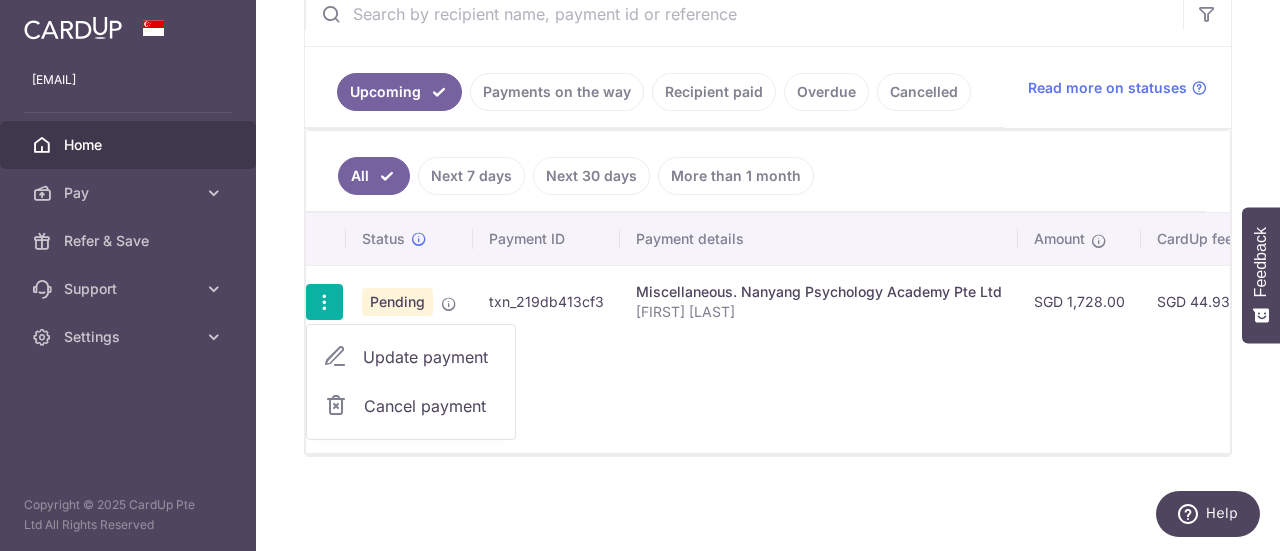 click on "Update payment" at bounding box center (411, 357) 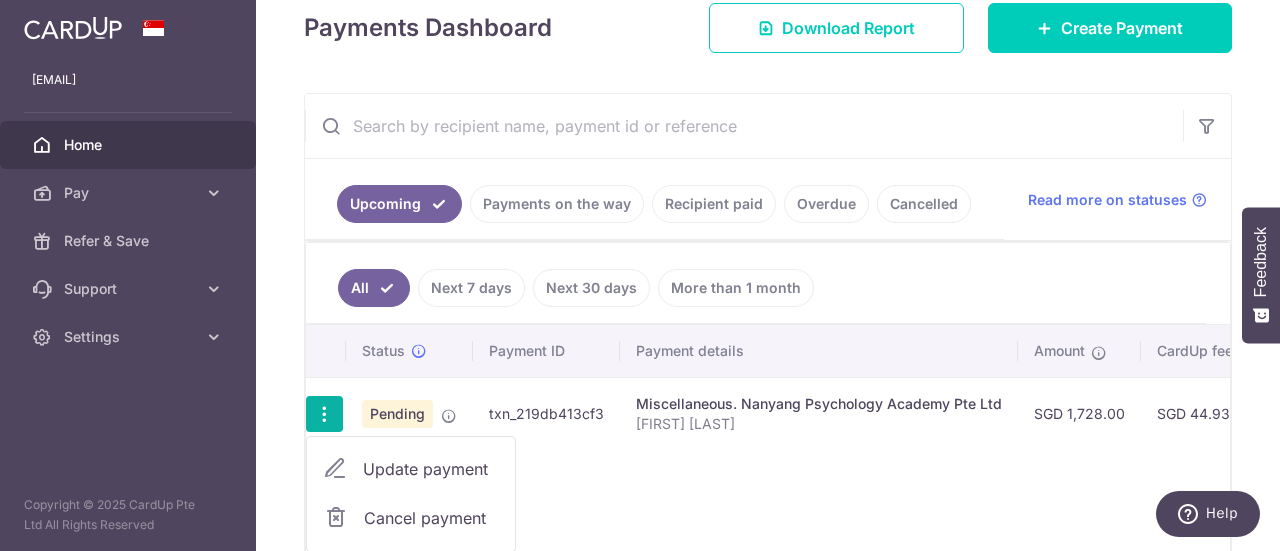 radio on "true" 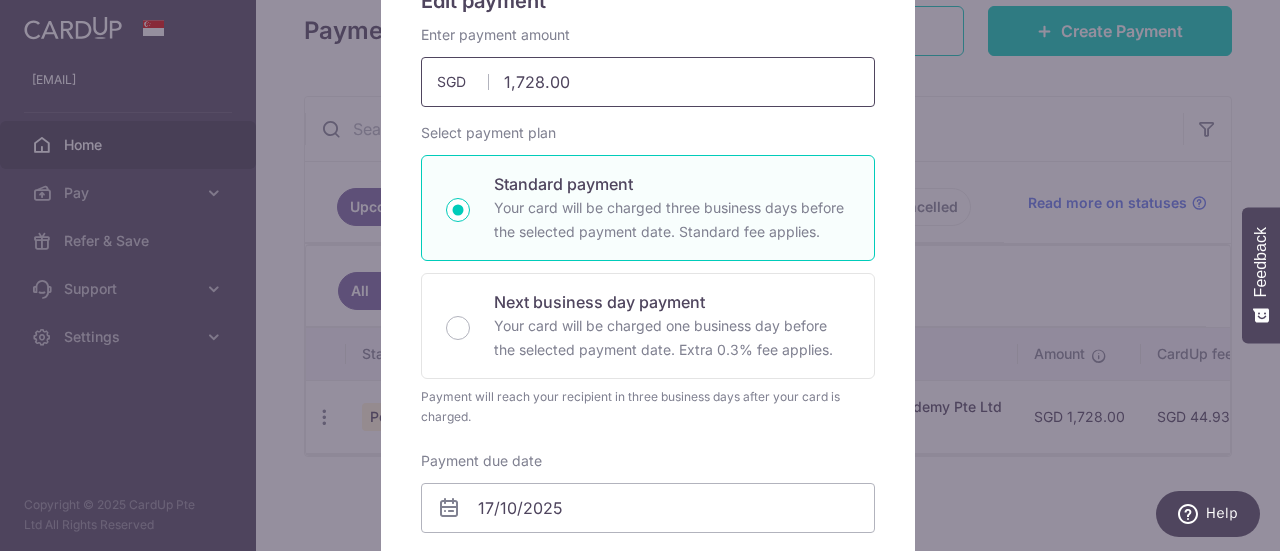 scroll, scrollTop: 0, scrollLeft: 0, axis: both 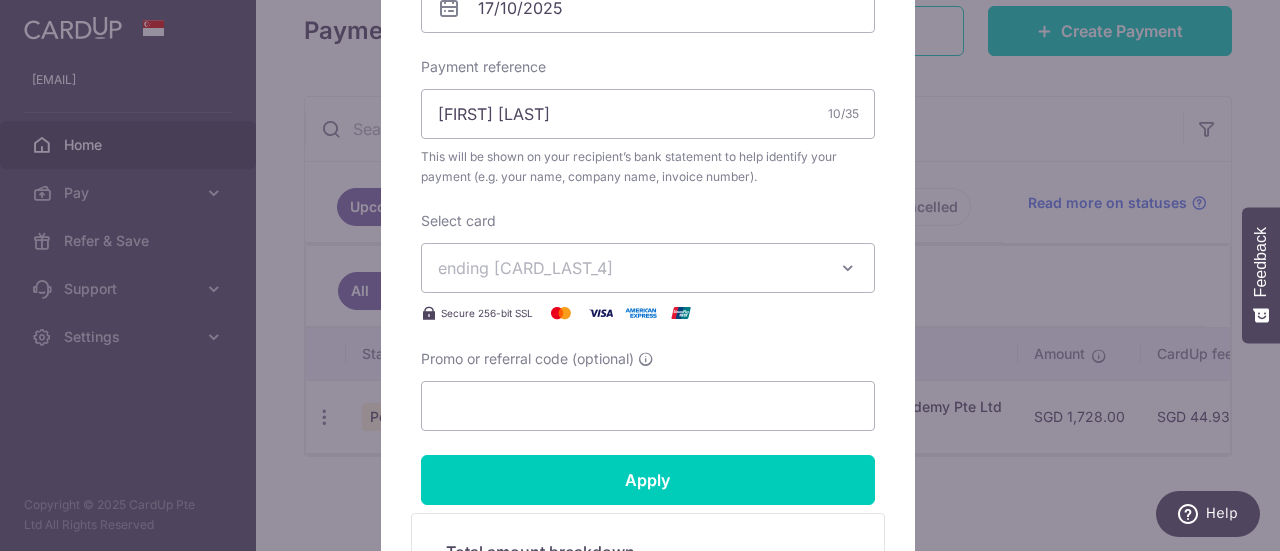 click on "ending 7003" at bounding box center (630, 268) 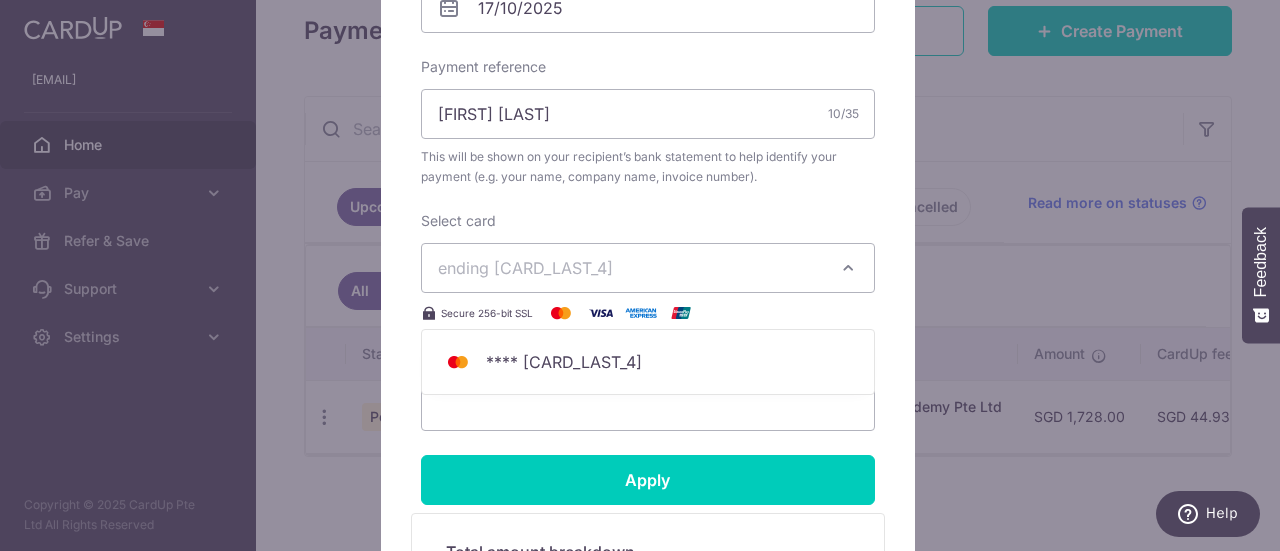 click on "ending 7003" at bounding box center [648, 268] 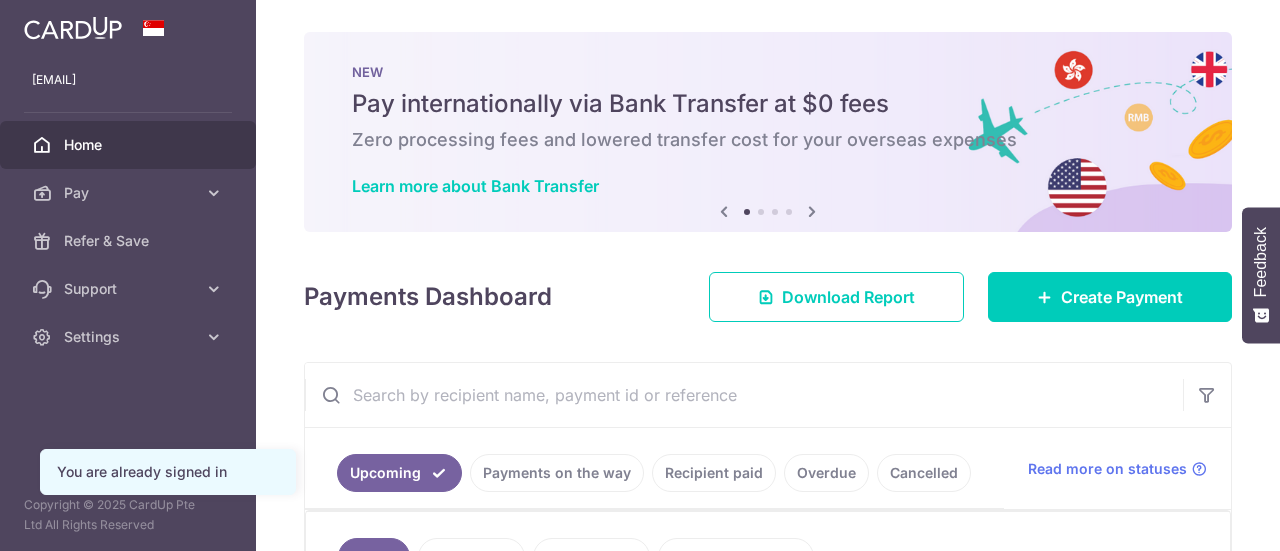 scroll, scrollTop: 0, scrollLeft: 0, axis: both 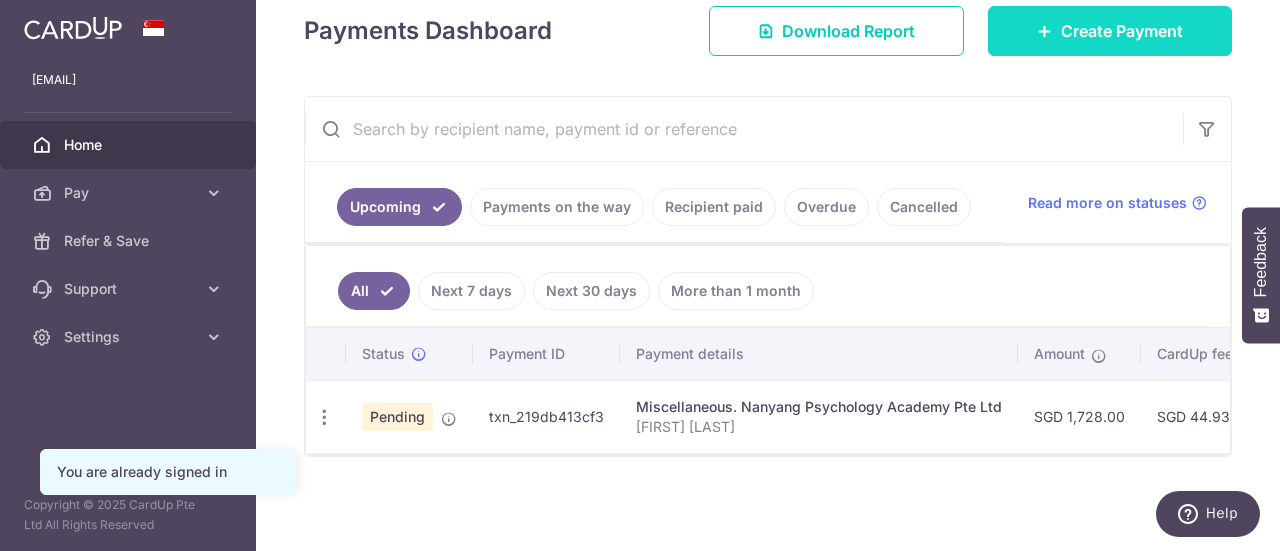 click on "Create Payment" at bounding box center [1122, 31] 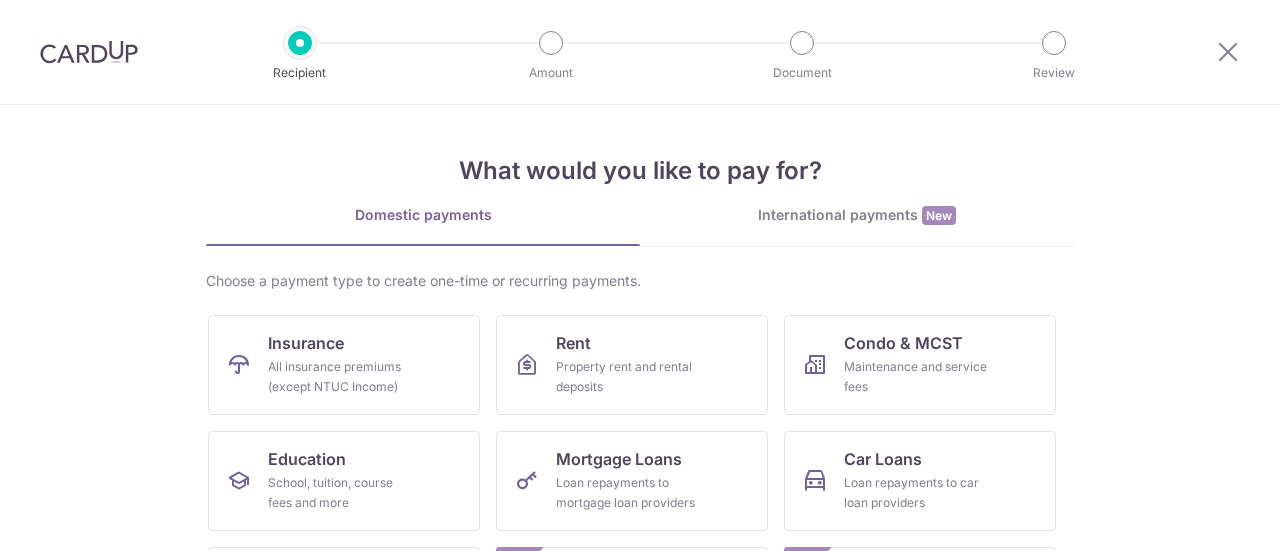 scroll, scrollTop: 0, scrollLeft: 0, axis: both 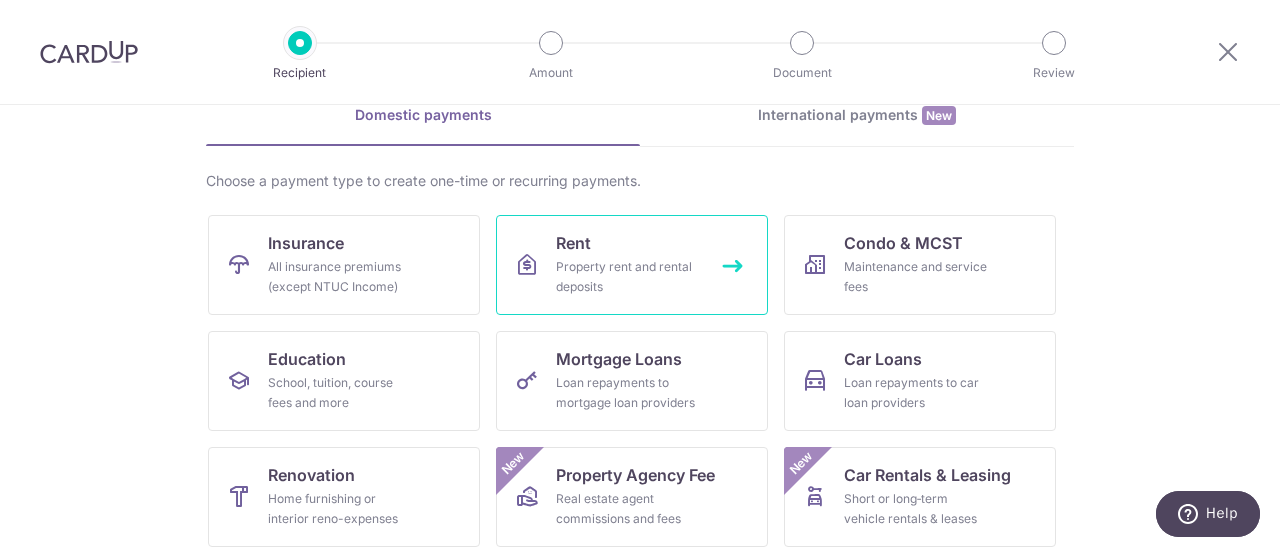 click on "Rent Property rent and rental deposits" at bounding box center [632, 265] 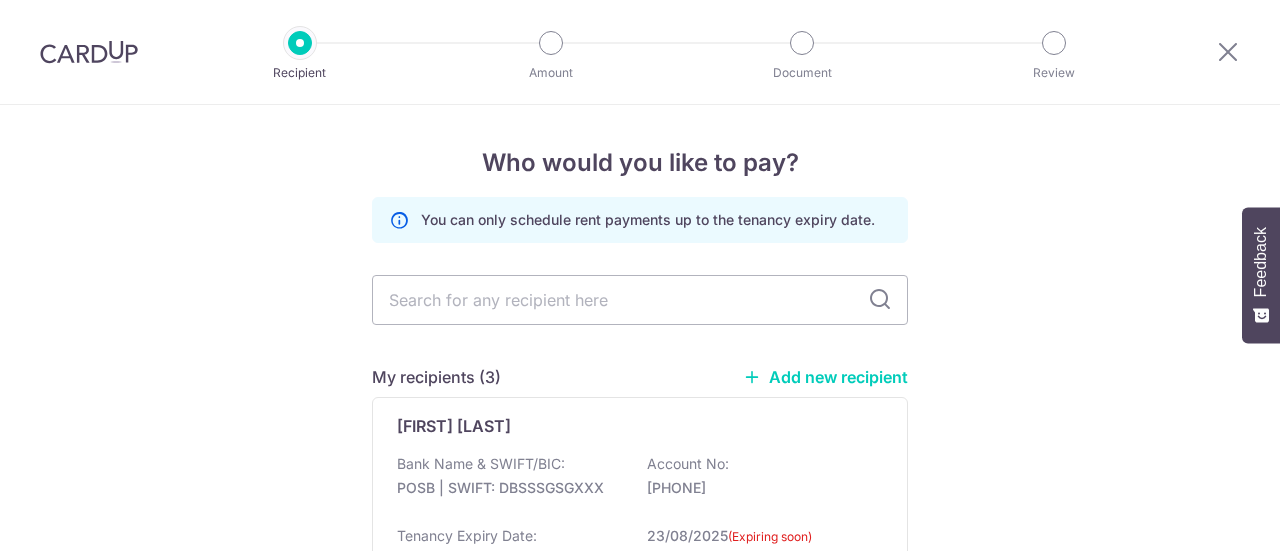 scroll, scrollTop: 0, scrollLeft: 0, axis: both 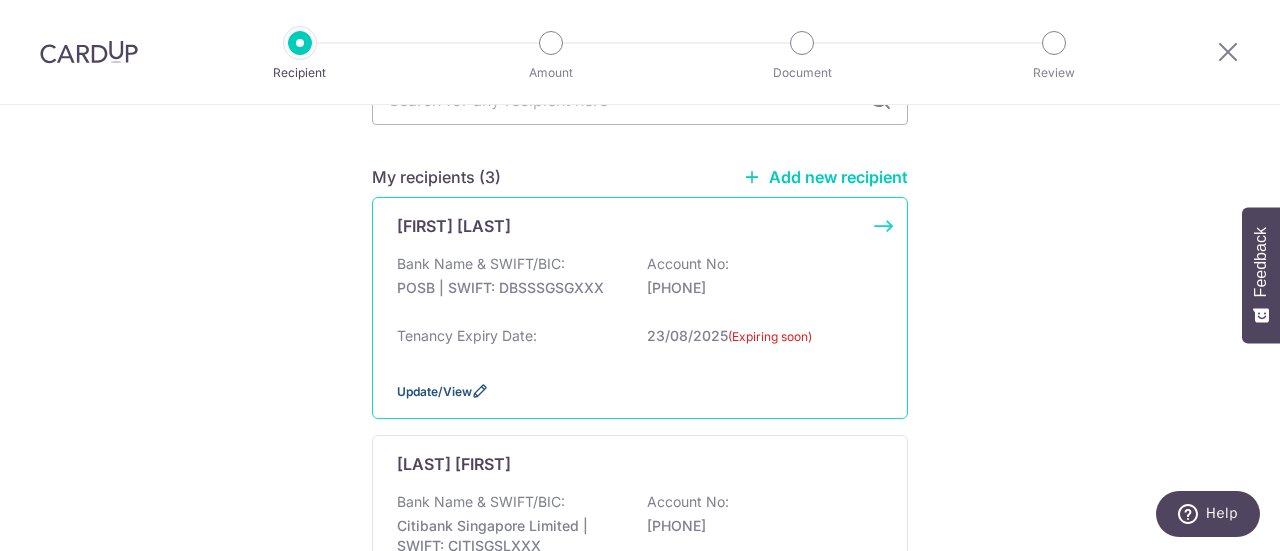 click on "Update/View" at bounding box center (434, 391) 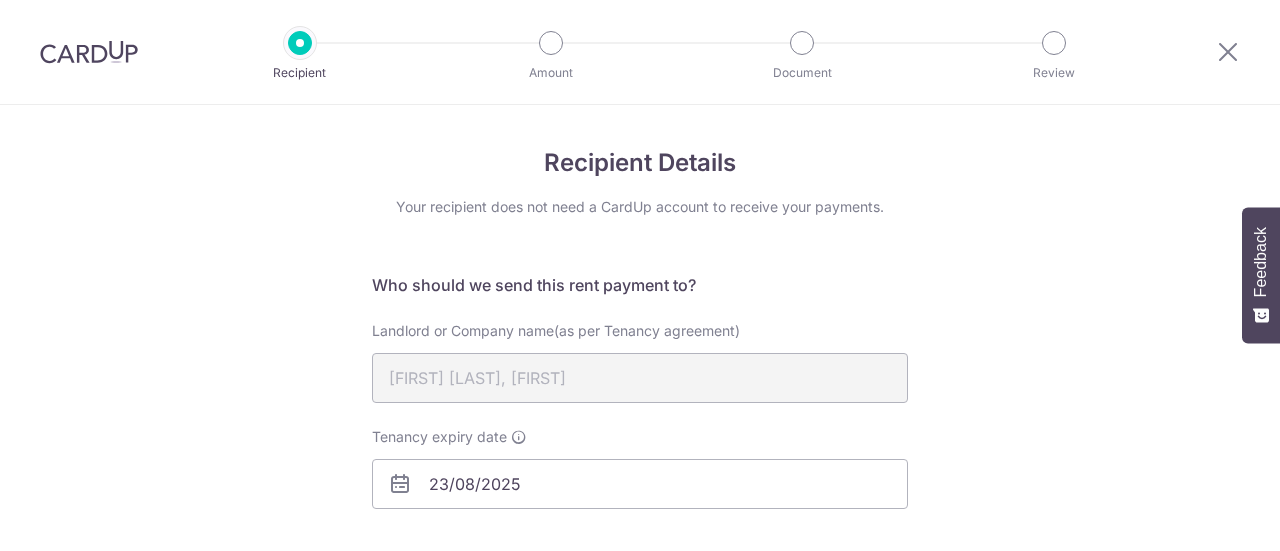 scroll, scrollTop: 0, scrollLeft: 0, axis: both 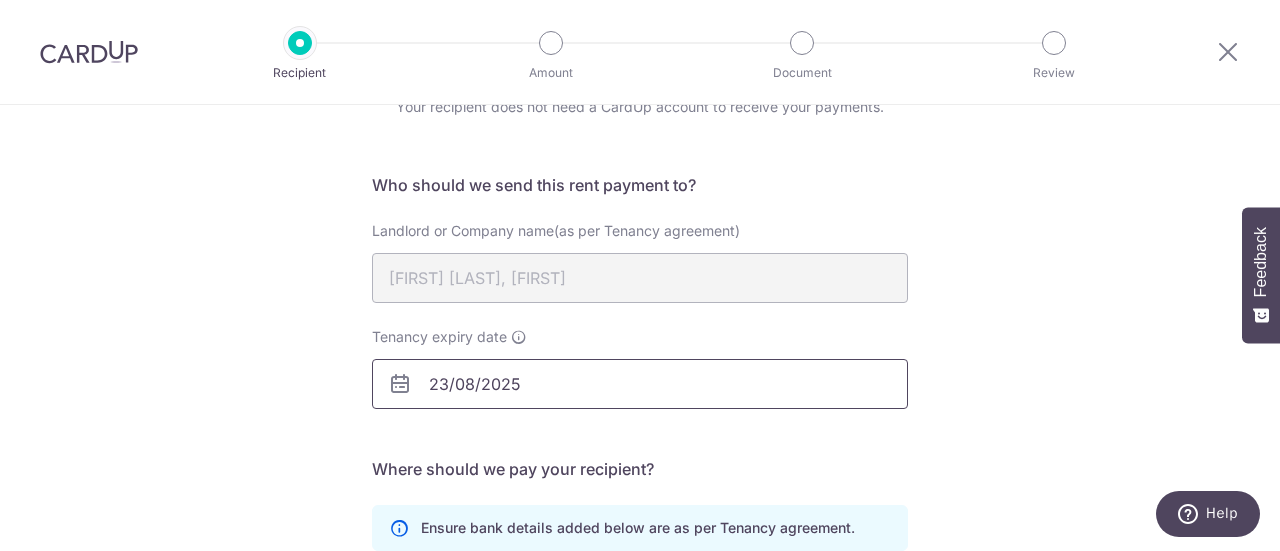 click on "23/08/2025" at bounding box center [640, 384] 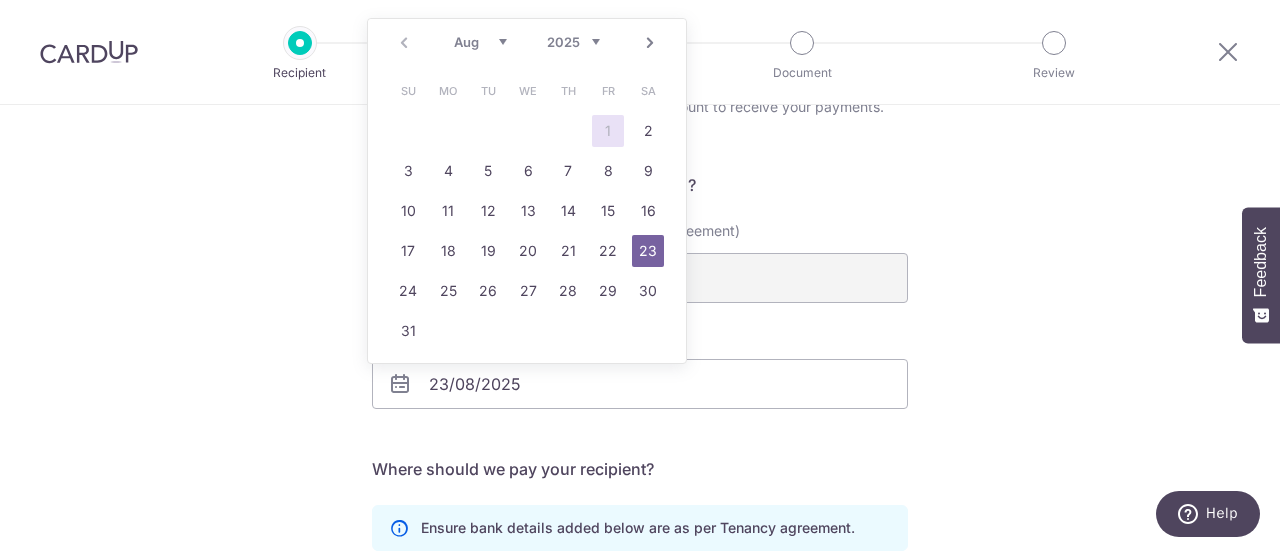 click on "2025 2026 2027 2028 2029 2030 2031 2032 2033 2034 2035" at bounding box center (573, 42) 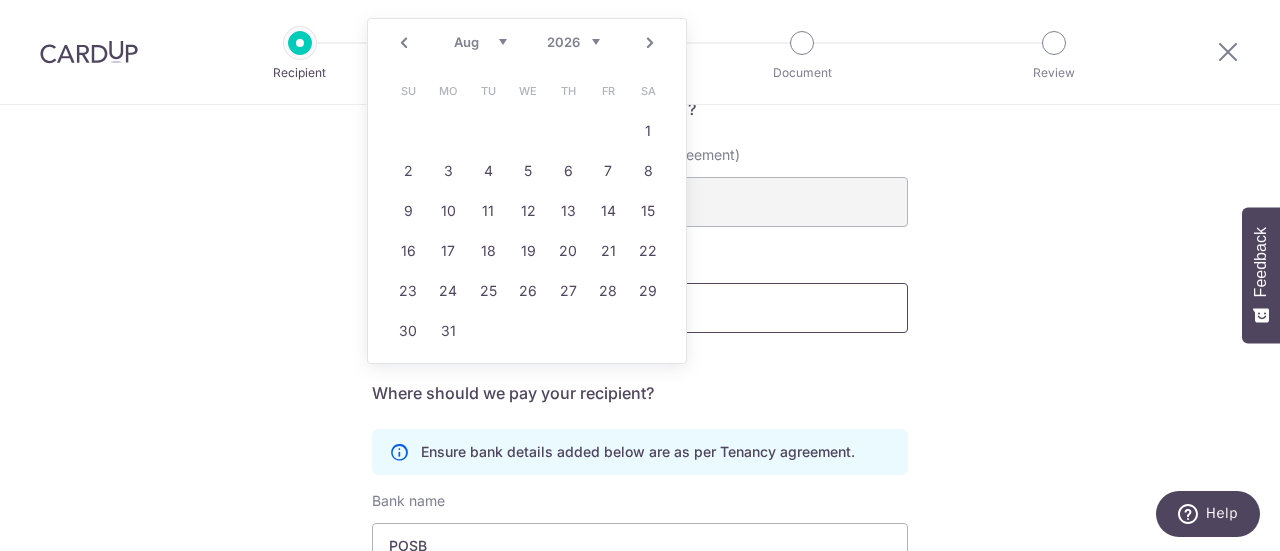 scroll, scrollTop: 76, scrollLeft: 0, axis: vertical 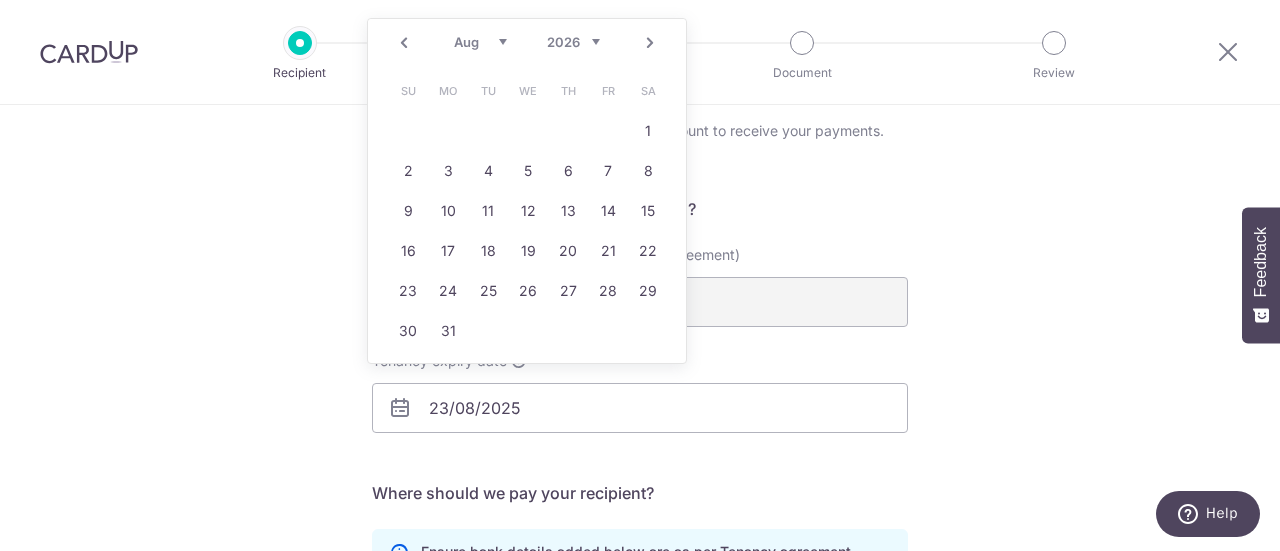 click on "Prev" at bounding box center (404, 43) 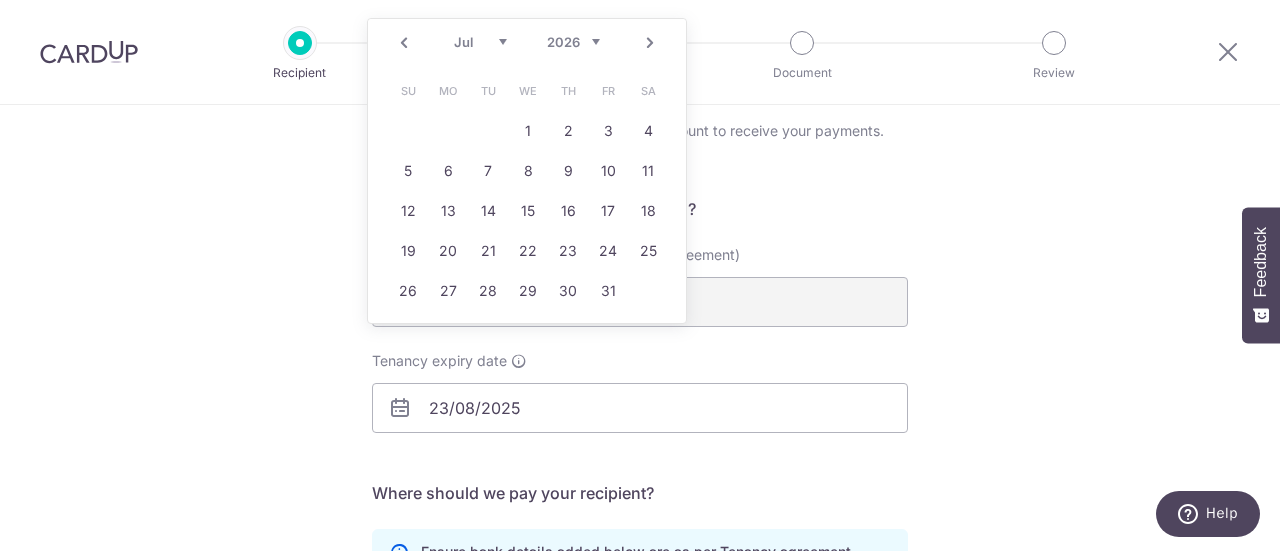 click on "Prev" at bounding box center [404, 43] 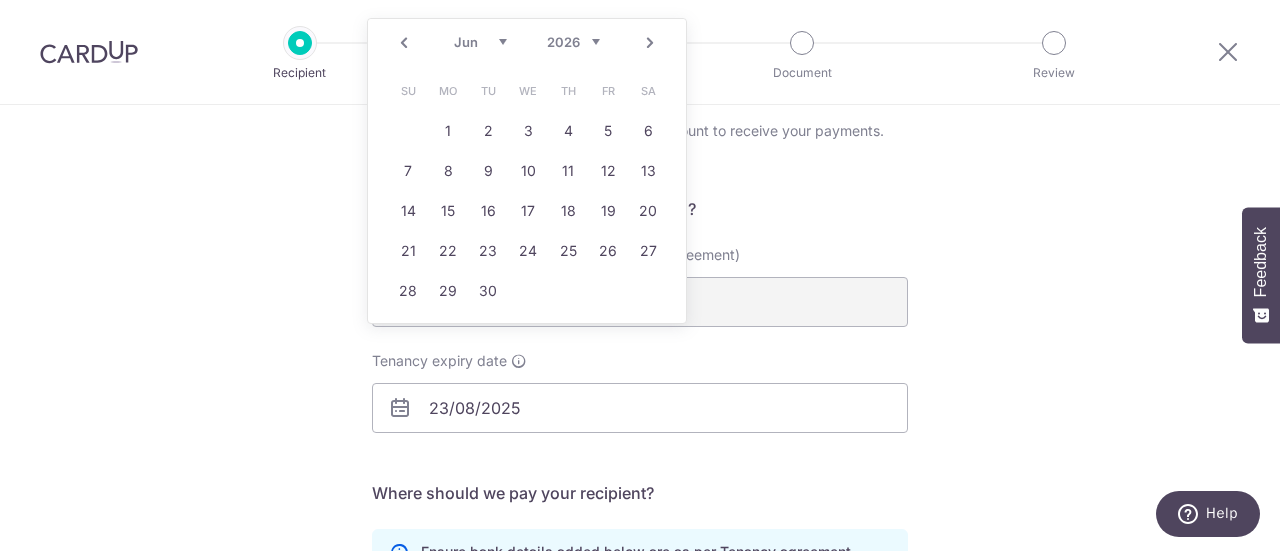 click on "Prev" at bounding box center [404, 43] 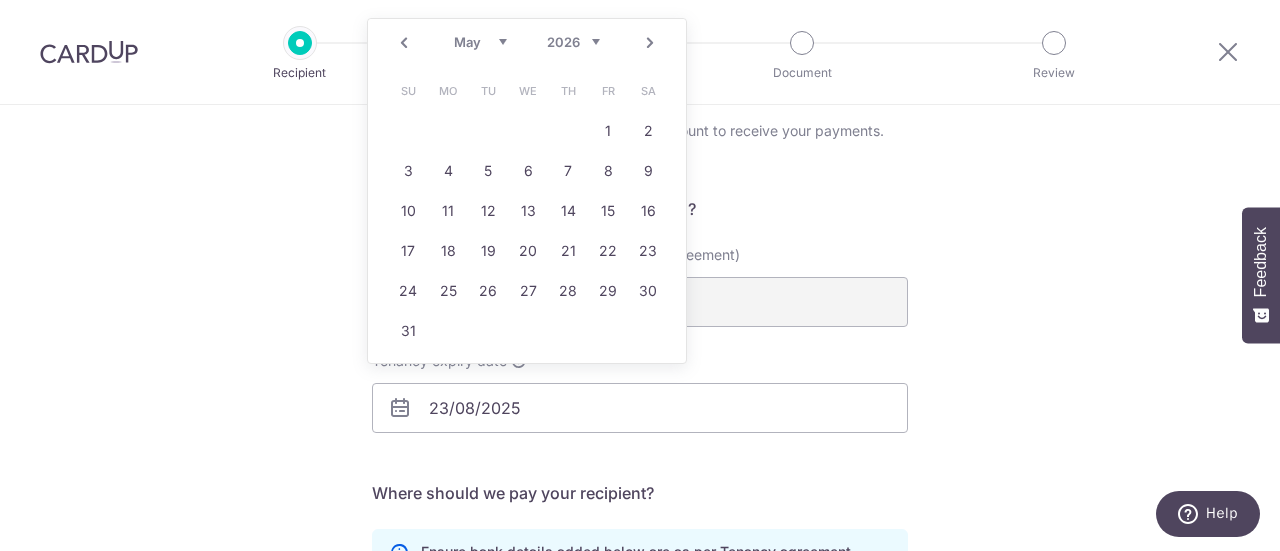click on "Next" at bounding box center (650, 43) 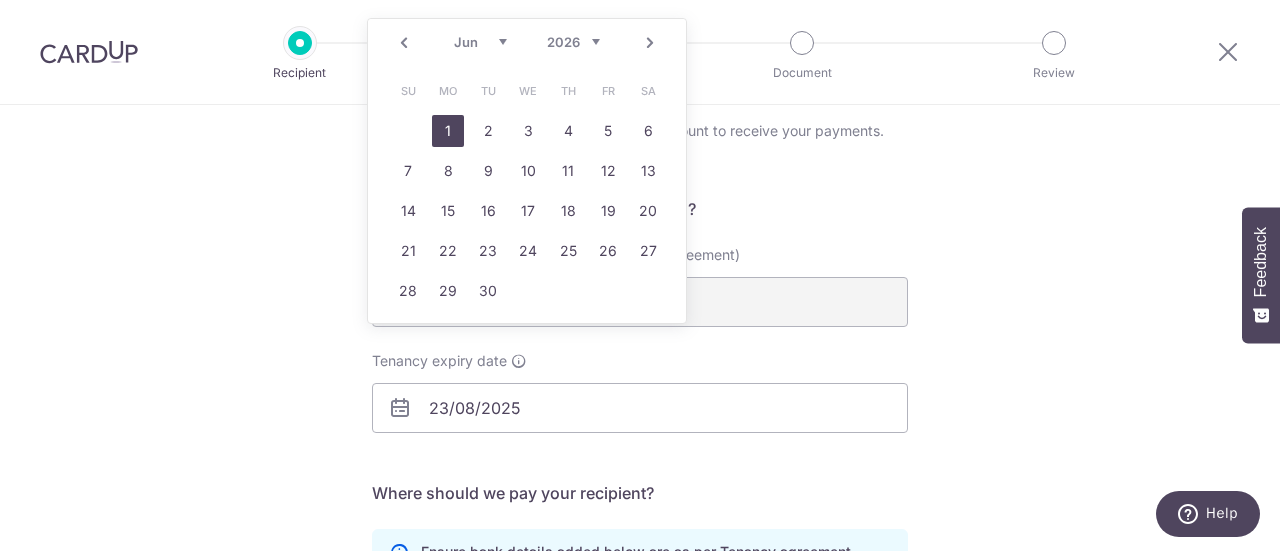 click on "1" at bounding box center [448, 131] 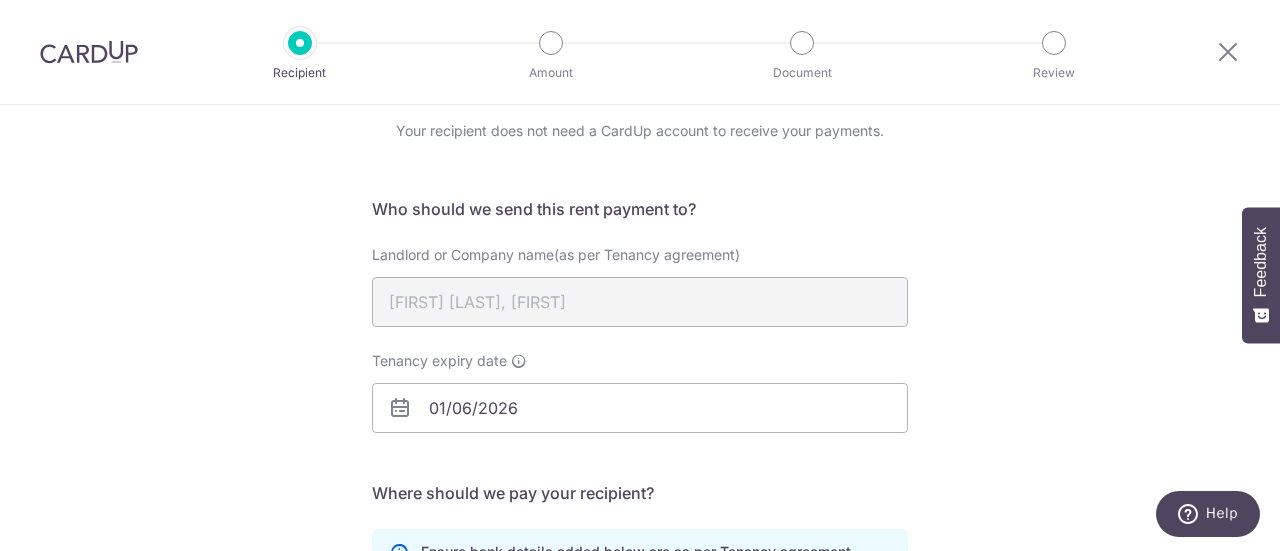 click on "Recipient Details
Your recipient does not need a CardUp account to receive your payments.
Who should we send this rent payment to?
Landlord or Company name(as per Tenancy agreement)
Ang Wai Fun, Amanda
Tenancy expiry date
01/06/2026
Translation missing: en.no key
URL
Telephone" at bounding box center (640, 491) 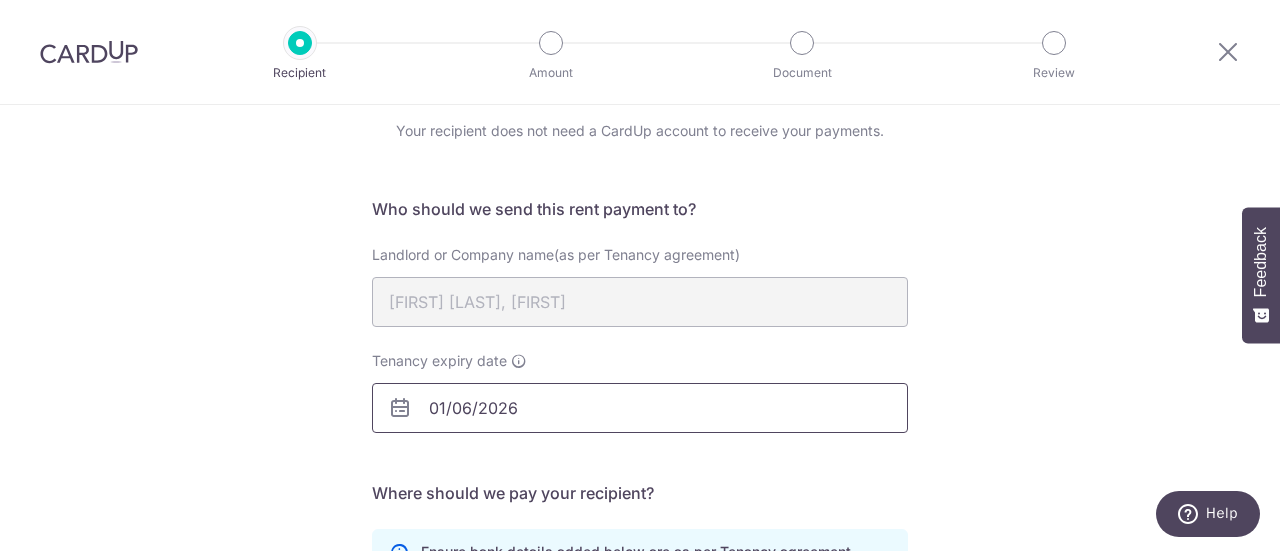 click on "01/06/2026" at bounding box center (640, 408) 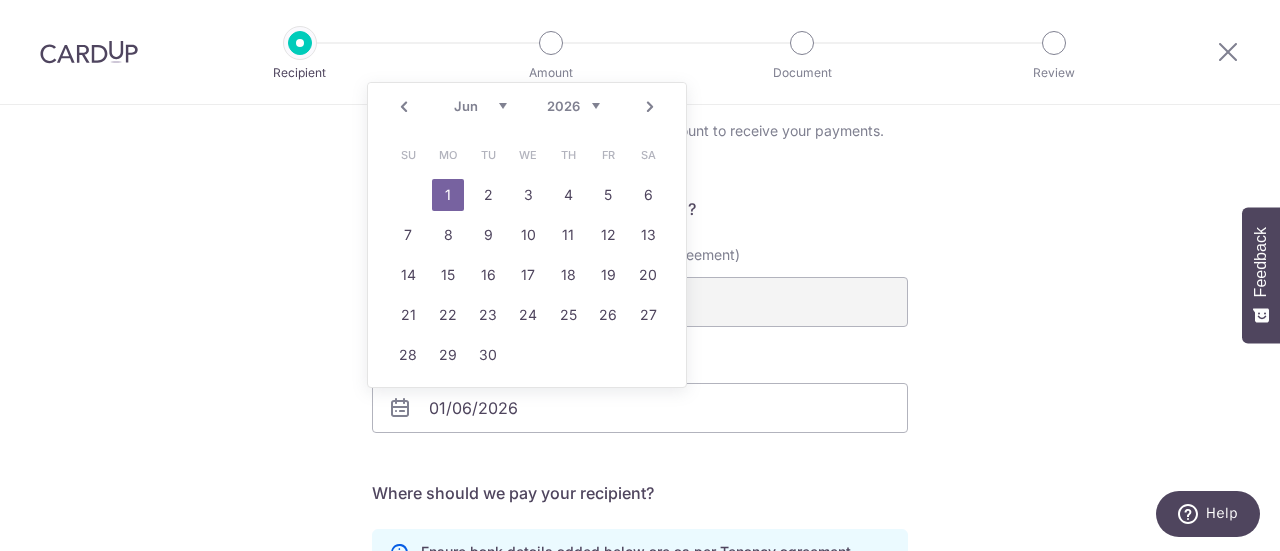 click on "2025 2026 2027 2028 2029 2030 2031 2032 2033 2034 2035 2036" at bounding box center [573, 106] 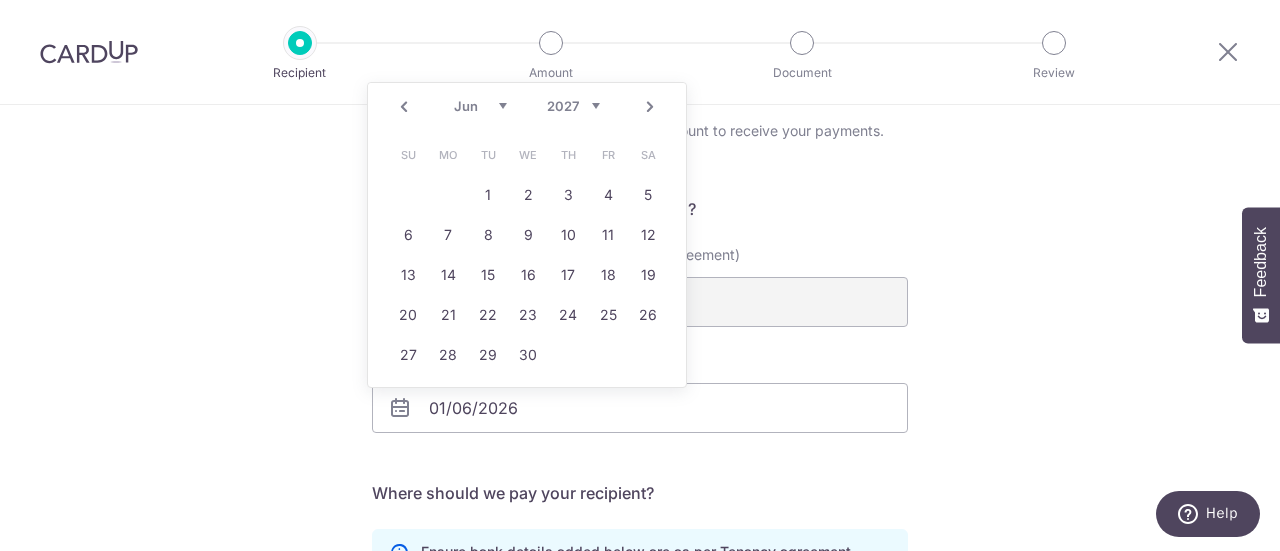click on "Recipient Details
Your recipient does not need a CardUp account to receive your payments.
Who should we send this rent payment to?
Landlord or Company name(as per Tenancy agreement)
Ang Wai Fun, Amanda
Tenancy expiry date
01/06/2026
Translation missing: en.no key
URL
Telephone" at bounding box center (640, 491) 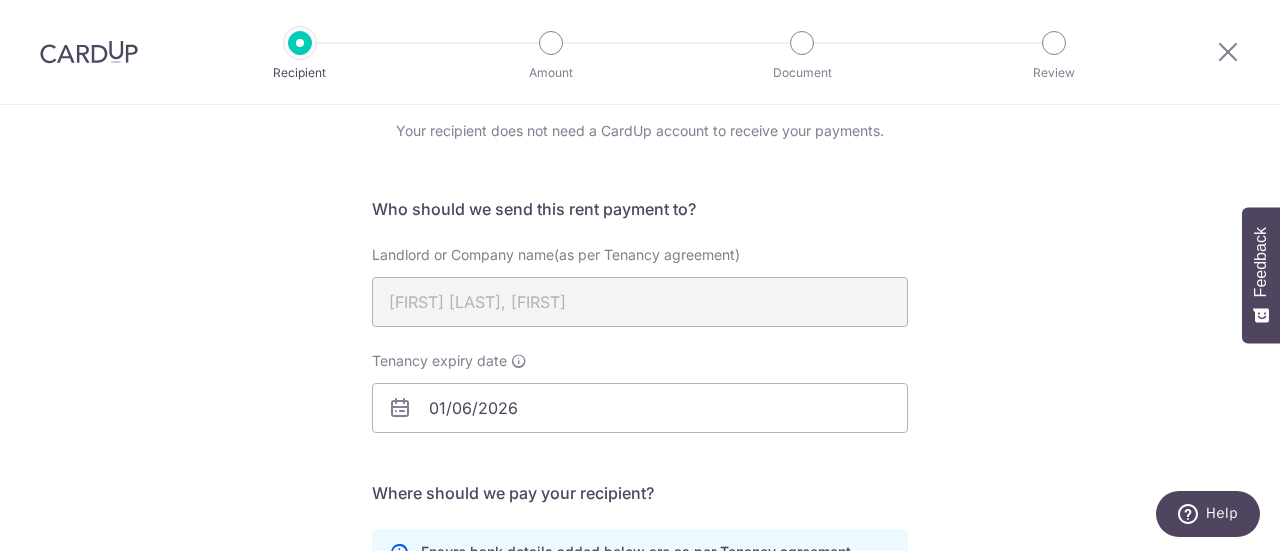 scroll, scrollTop: 176, scrollLeft: 0, axis: vertical 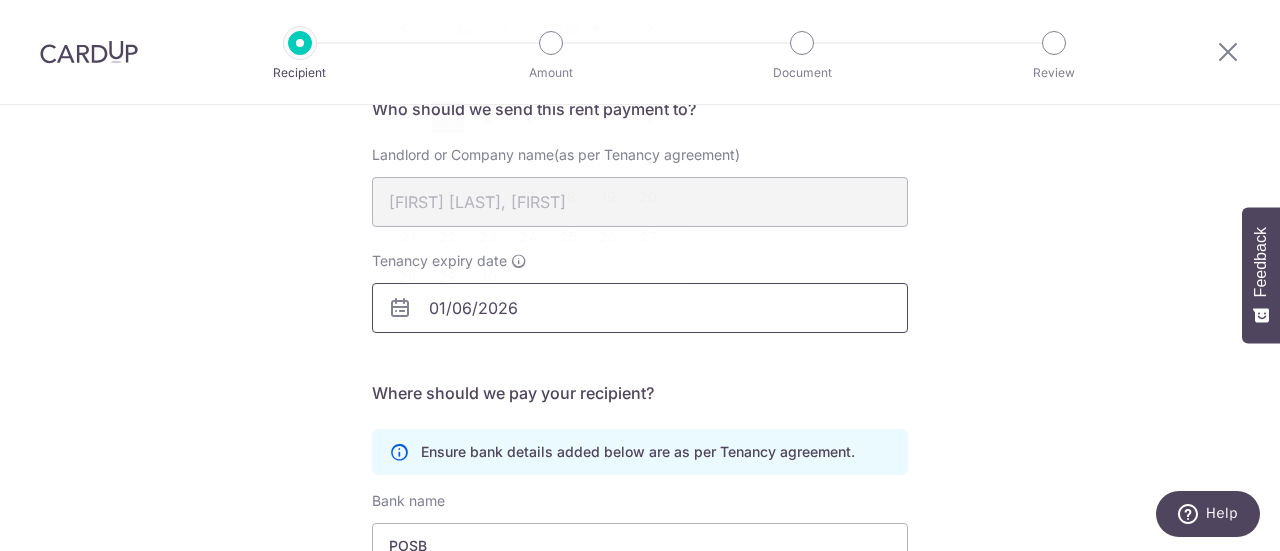 click on "01/06/2026" at bounding box center [640, 308] 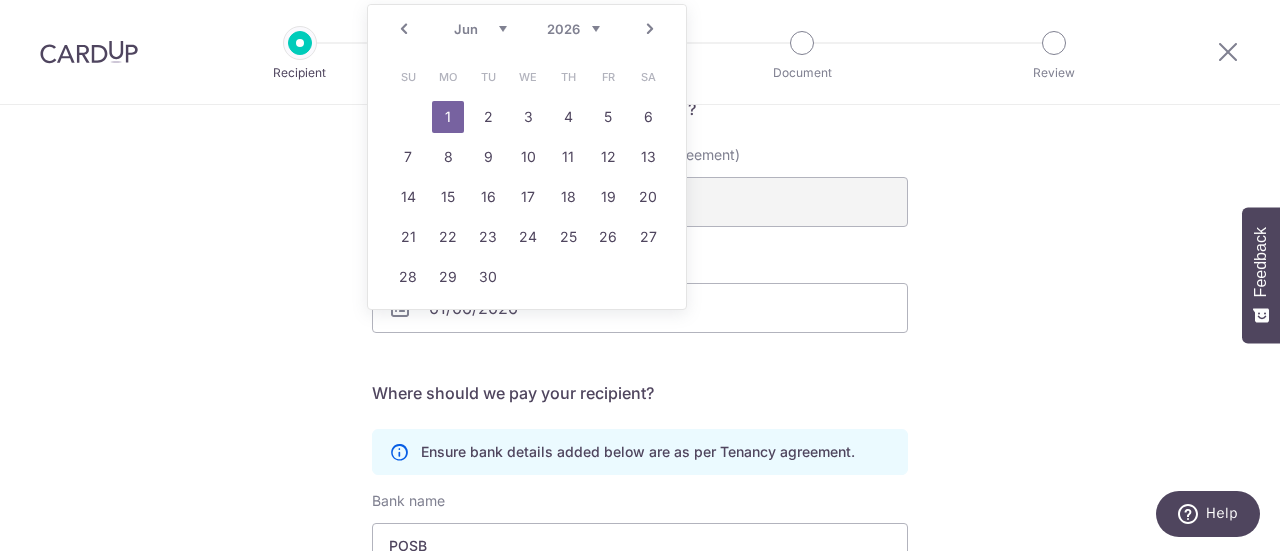 click on "2025 2026 2027 2028 2029 2030 2031 2032 2033 2034 2035 2036" at bounding box center [573, 29] 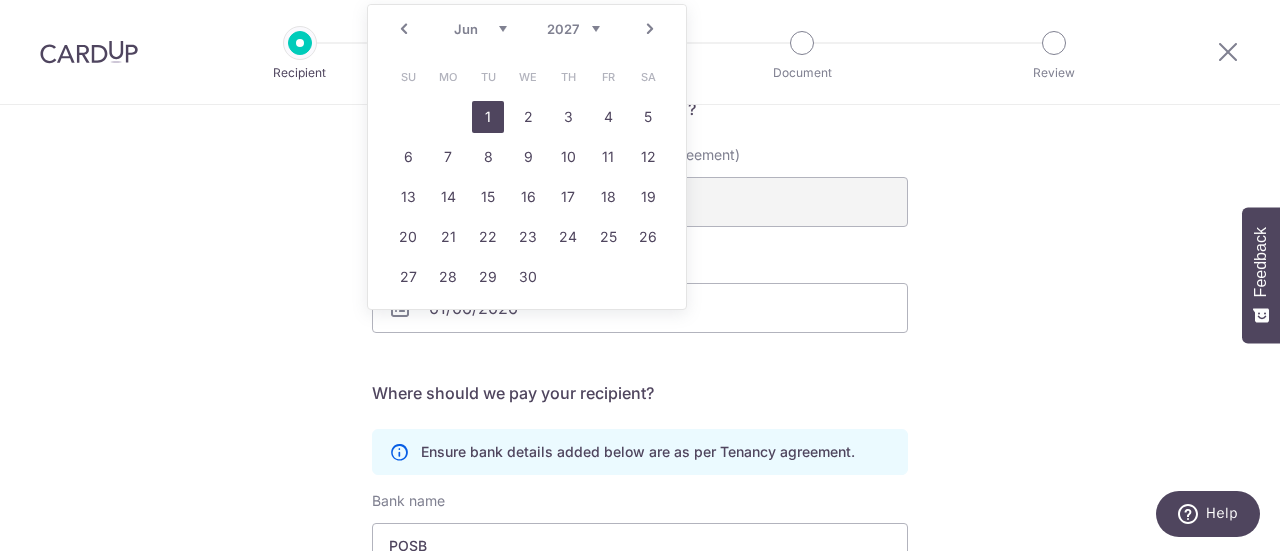 click on "1" at bounding box center [488, 117] 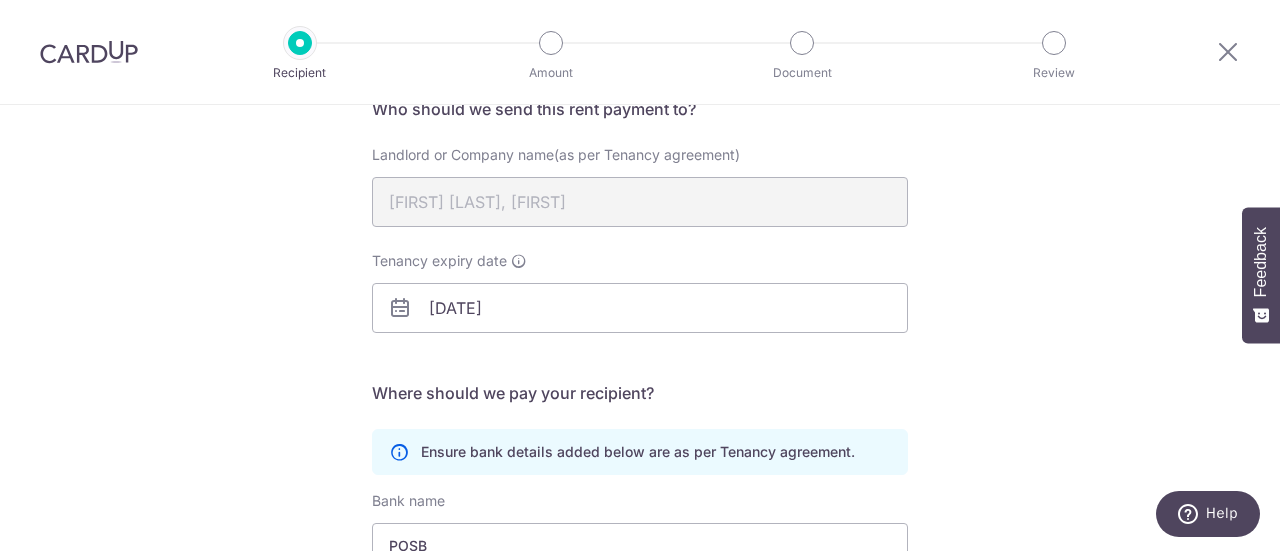 scroll, scrollTop: 476, scrollLeft: 0, axis: vertical 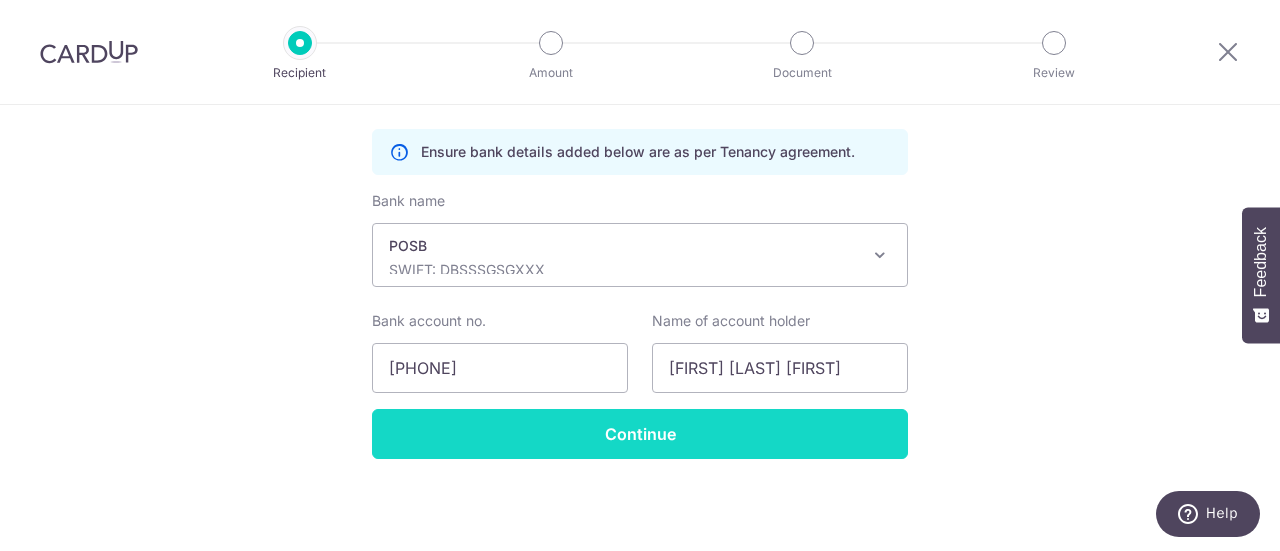 click on "Continue" at bounding box center [640, 434] 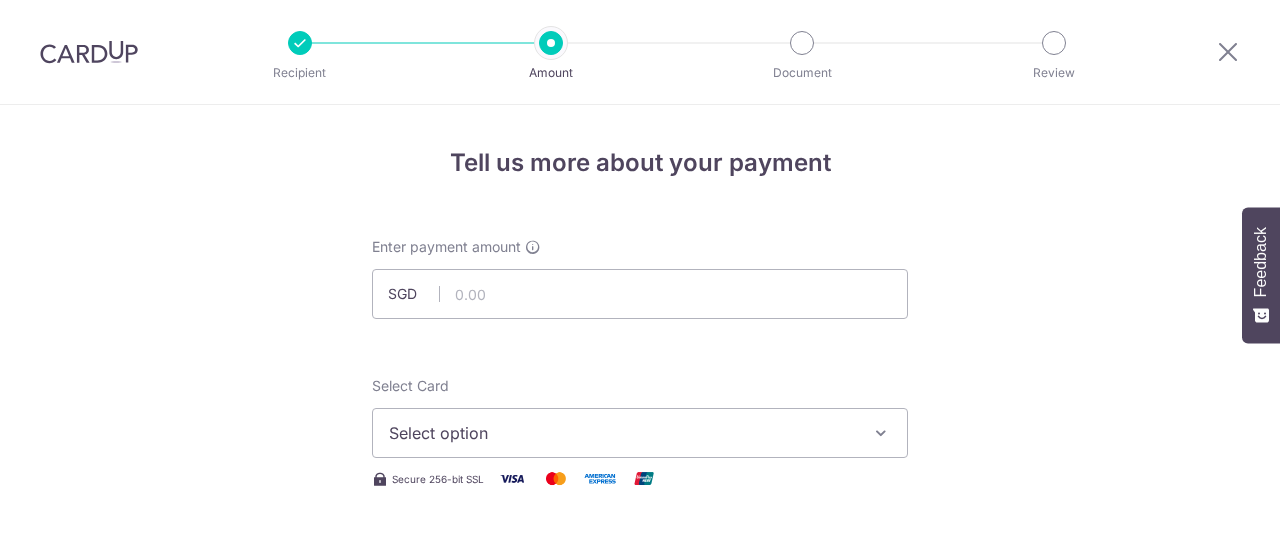 scroll, scrollTop: 0, scrollLeft: 0, axis: both 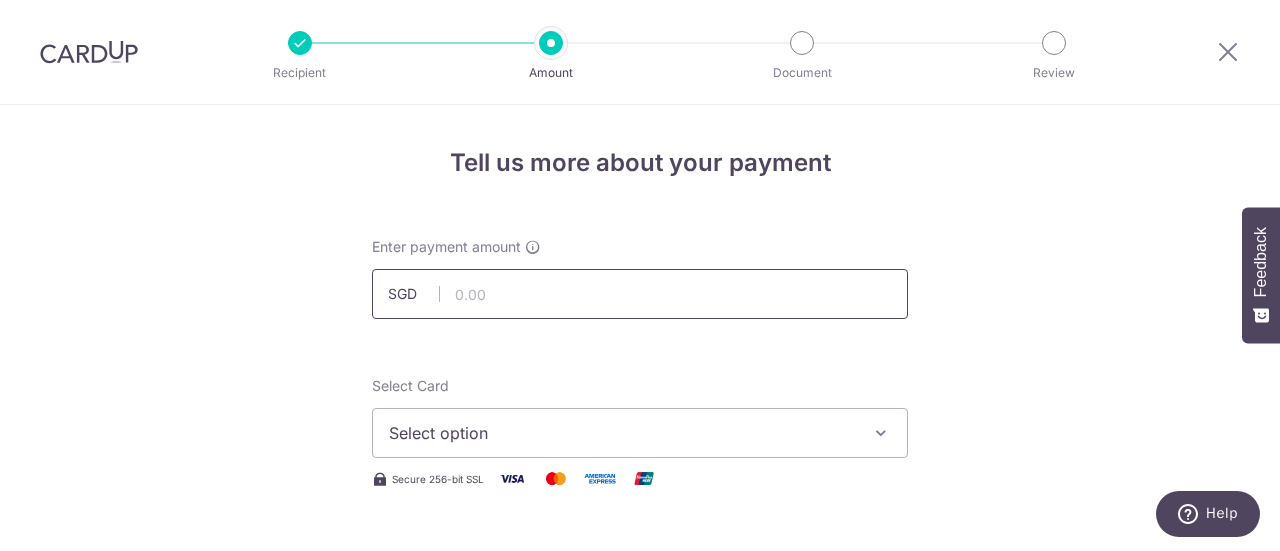 click at bounding box center (640, 294) 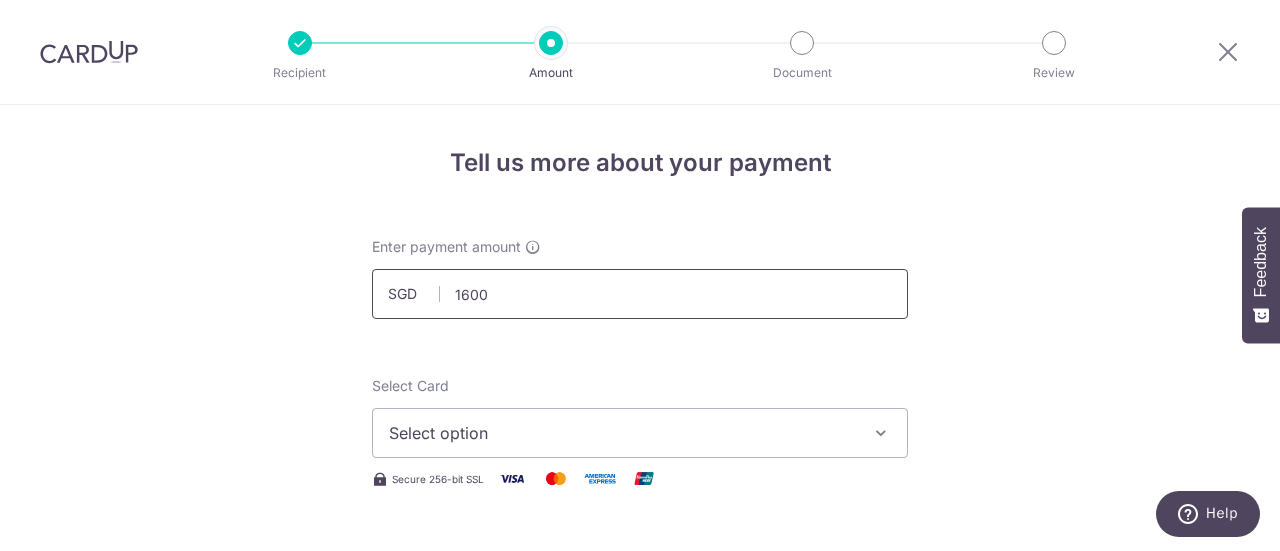 scroll, scrollTop: 200, scrollLeft: 0, axis: vertical 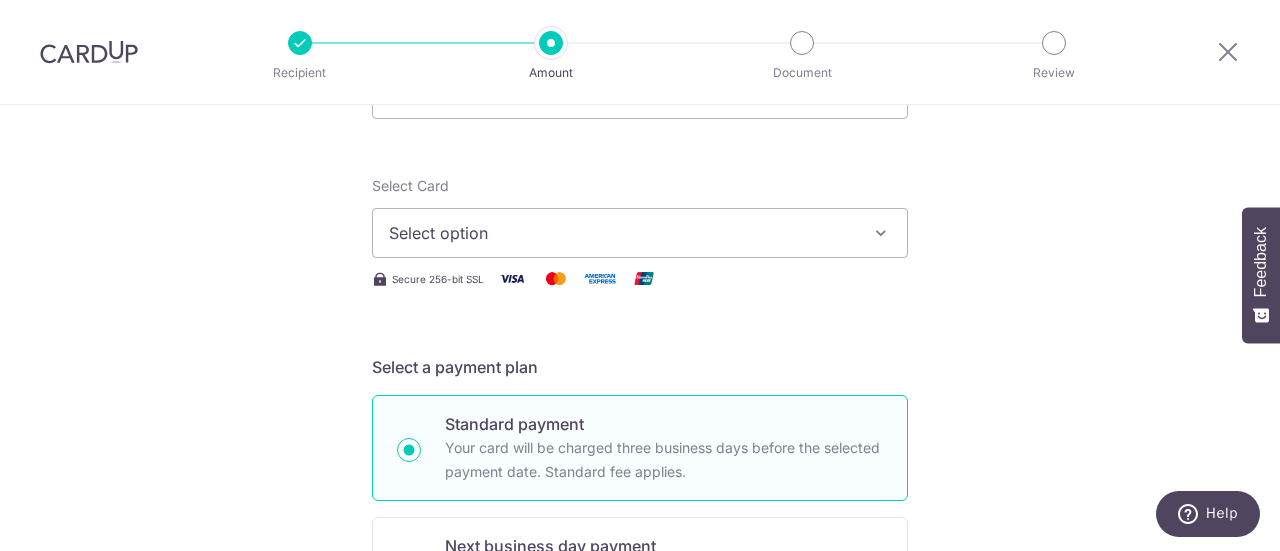 type on "1,600.00" 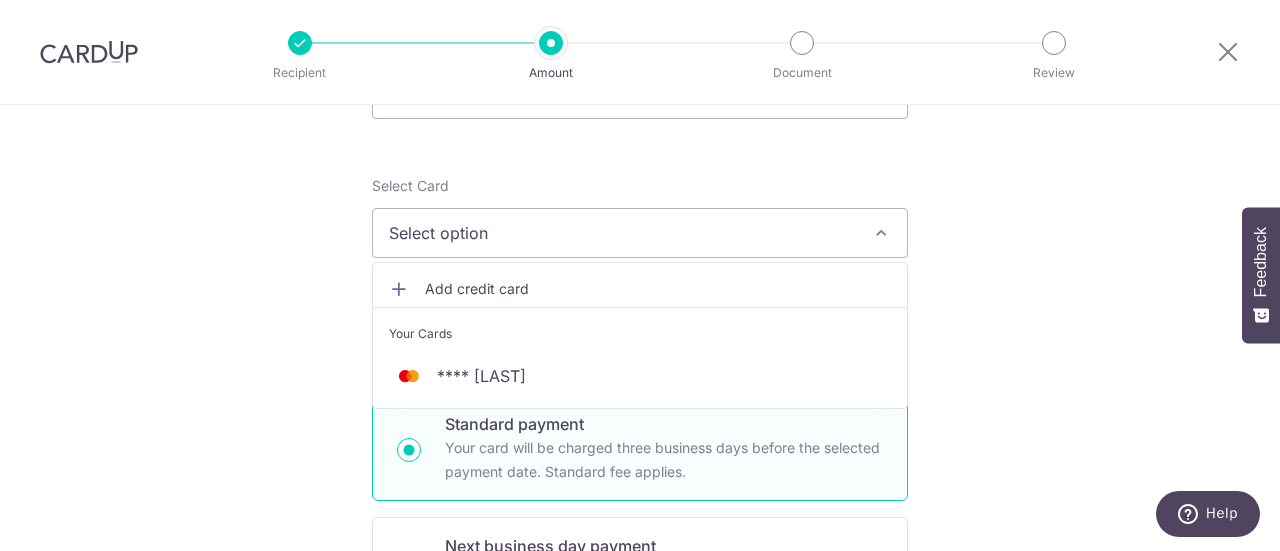 click on "Your Cards" at bounding box center [640, 329] 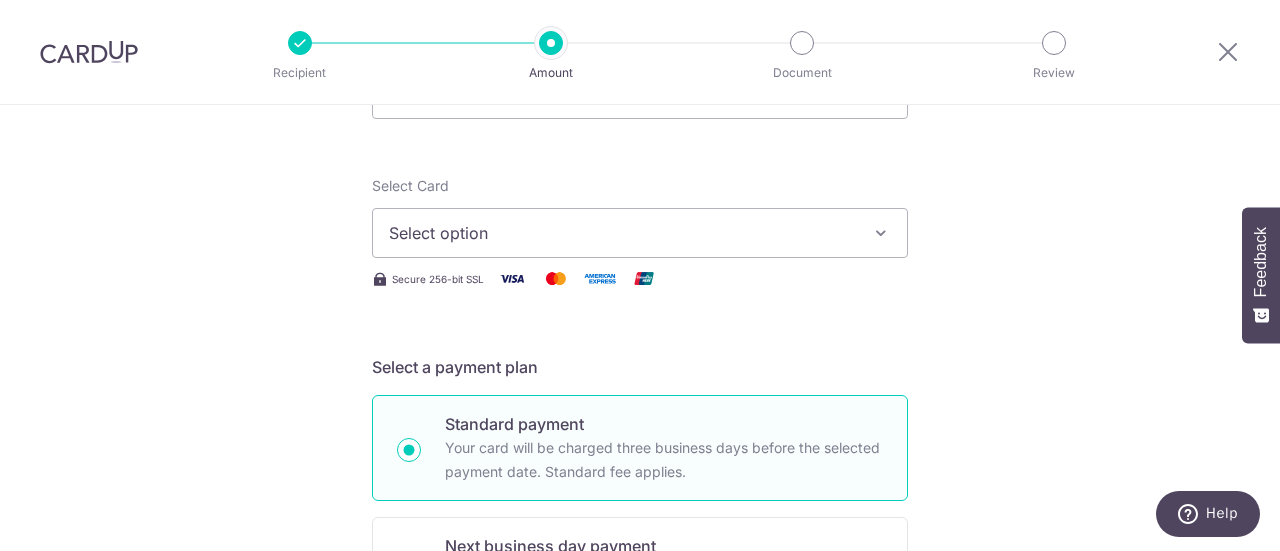 drag, startPoint x: 634, startPoint y: 187, endPoint x: 637, endPoint y: 239, distance: 52.086468 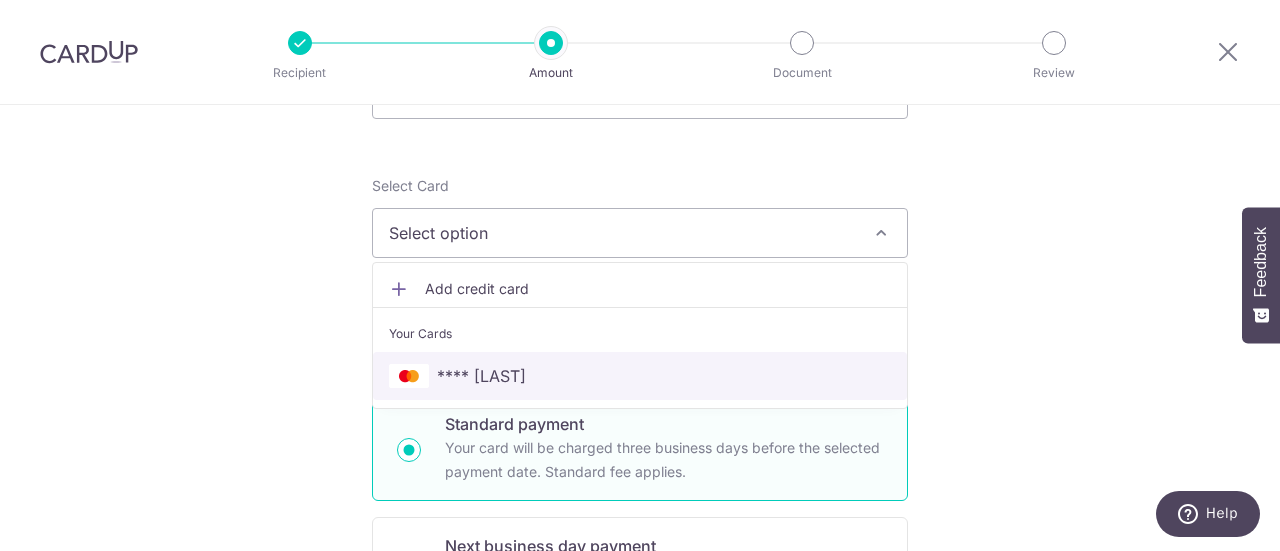 click on "**** 7003" at bounding box center (640, 376) 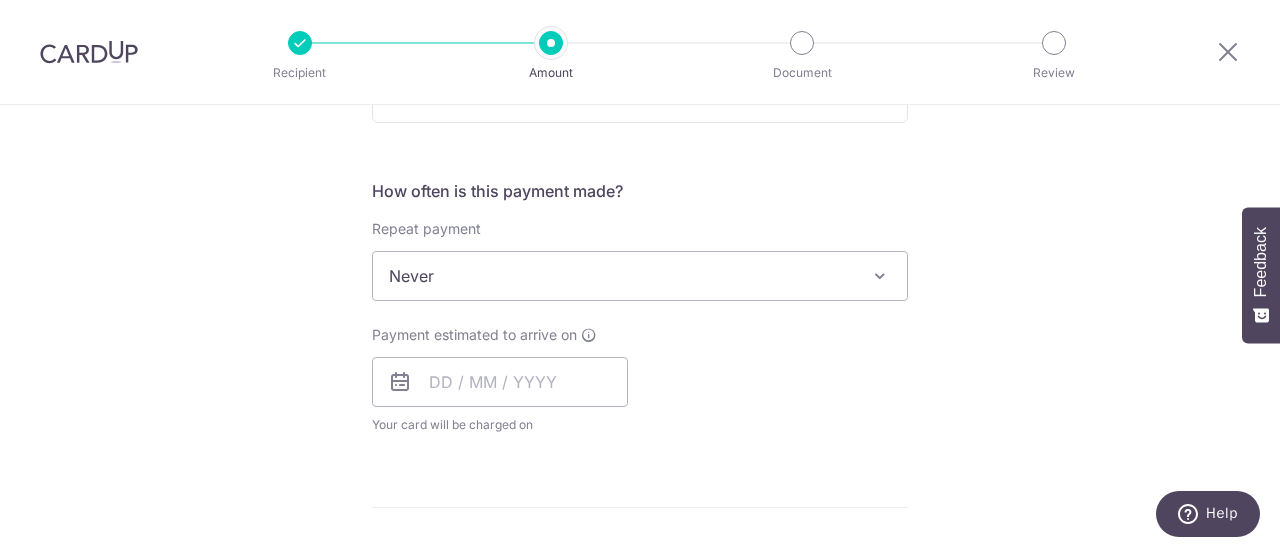 scroll, scrollTop: 800, scrollLeft: 0, axis: vertical 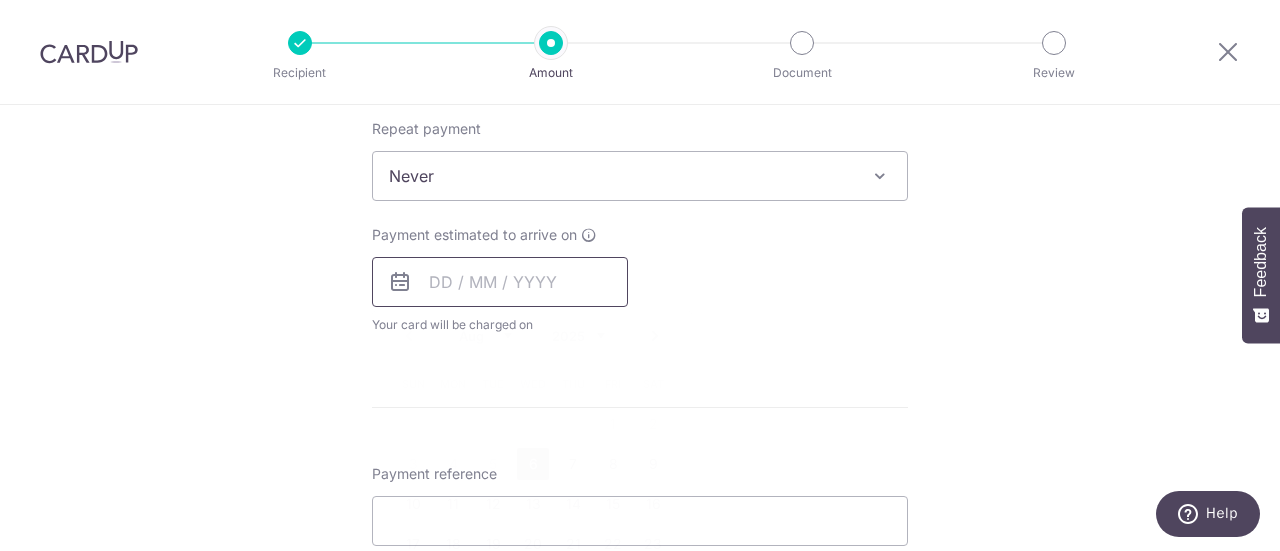 click at bounding box center (500, 282) 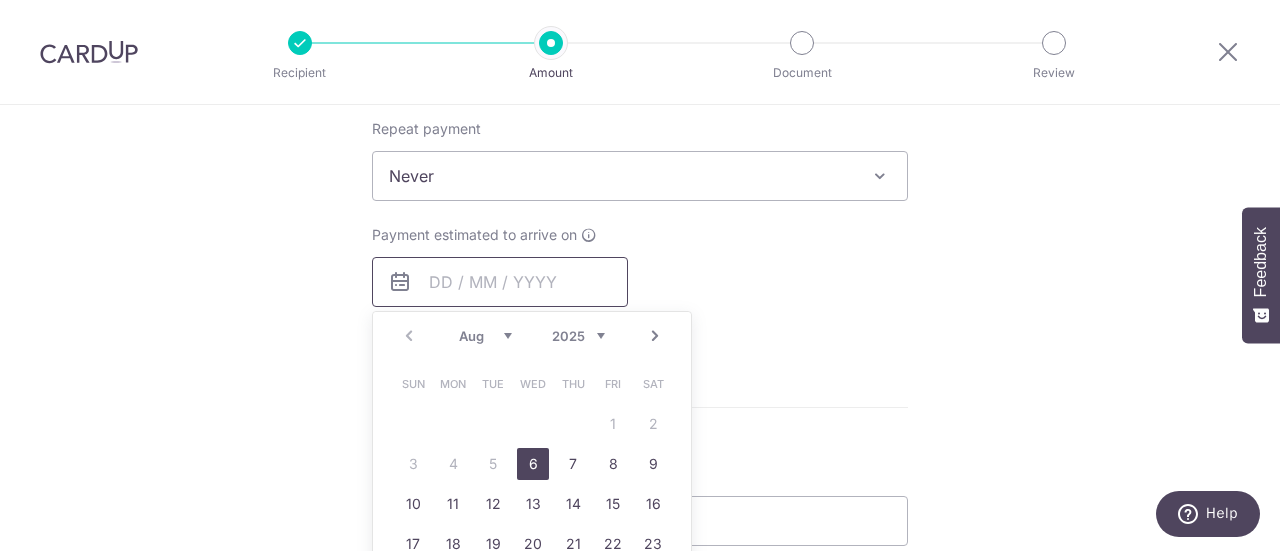 scroll, scrollTop: 1000, scrollLeft: 0, axis: vertical 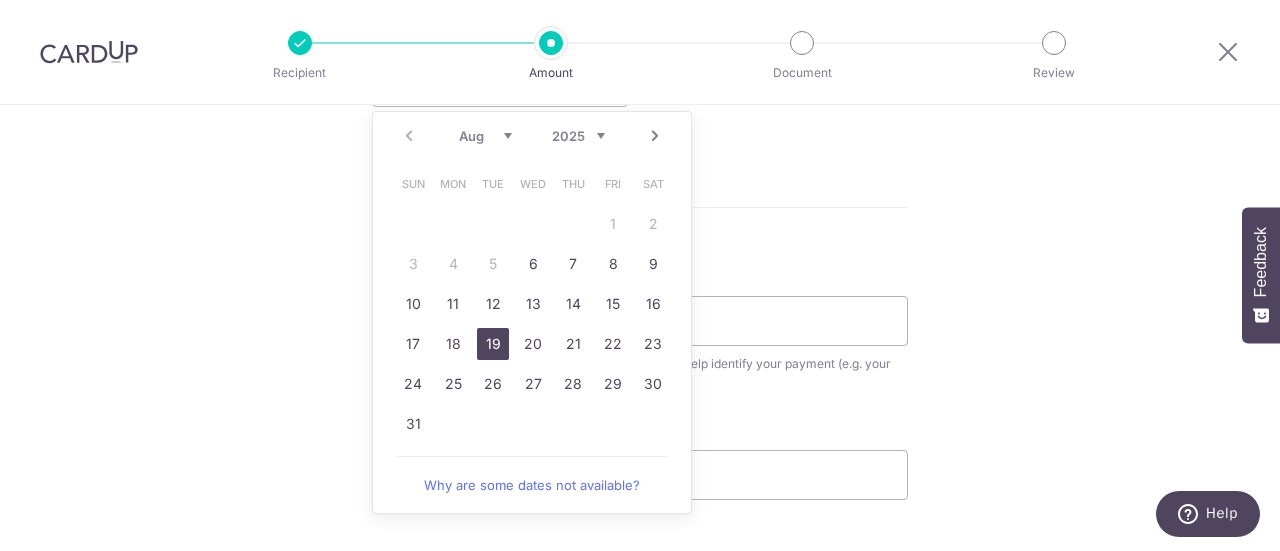 click on "19" at bounding box center (493, 344) 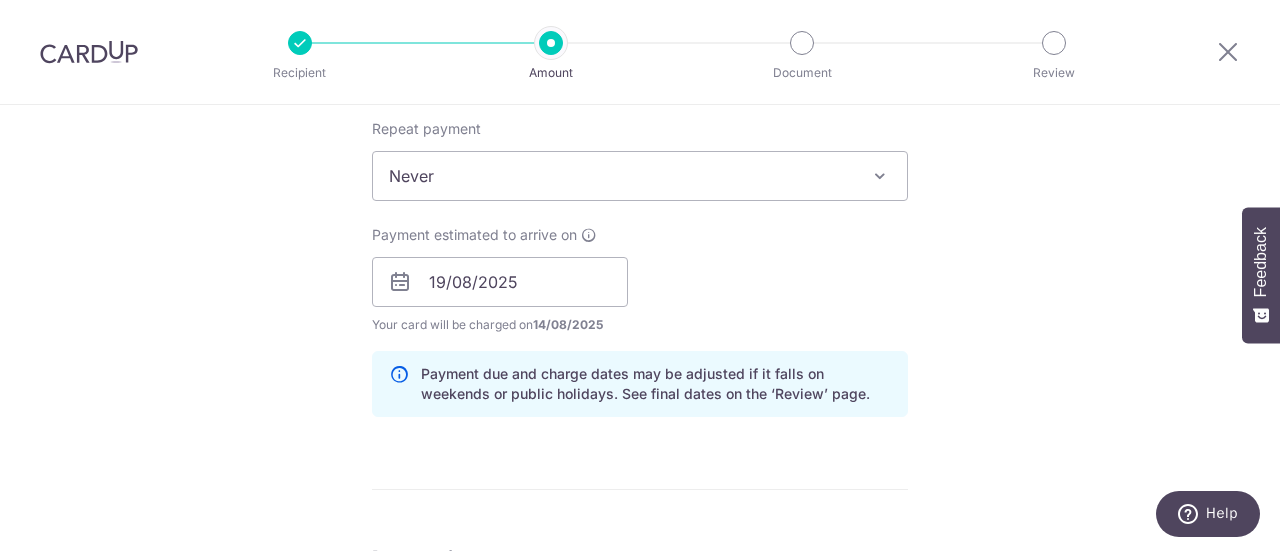 scroll, scrollTop: 1000, scrollLeft: 0, axis: vertical 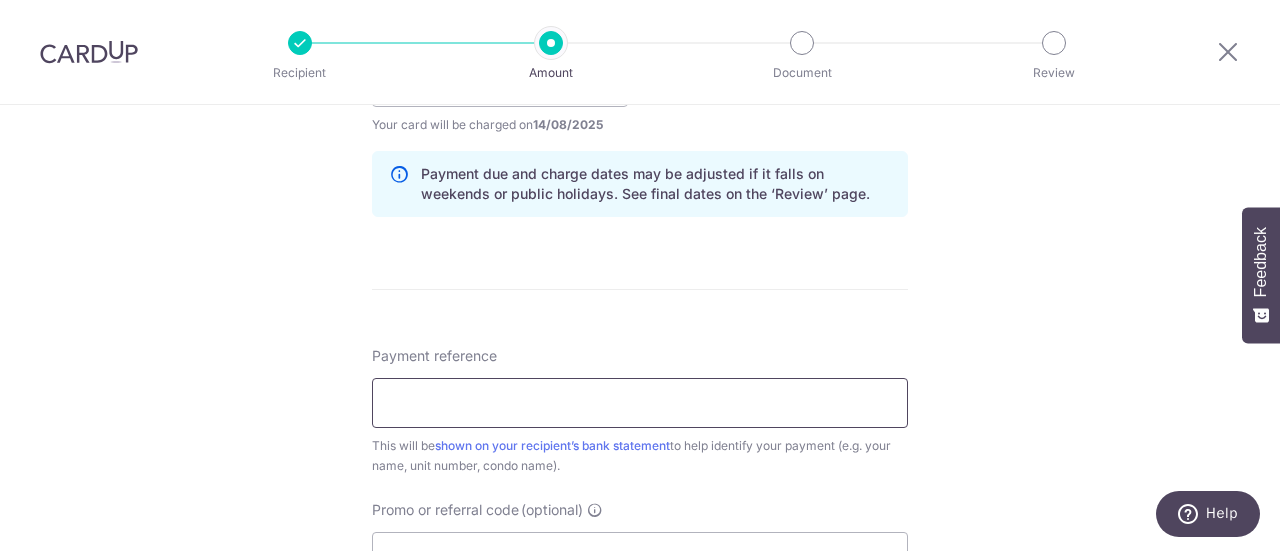 click on "Payment reference" at bounding box center (640, 403) 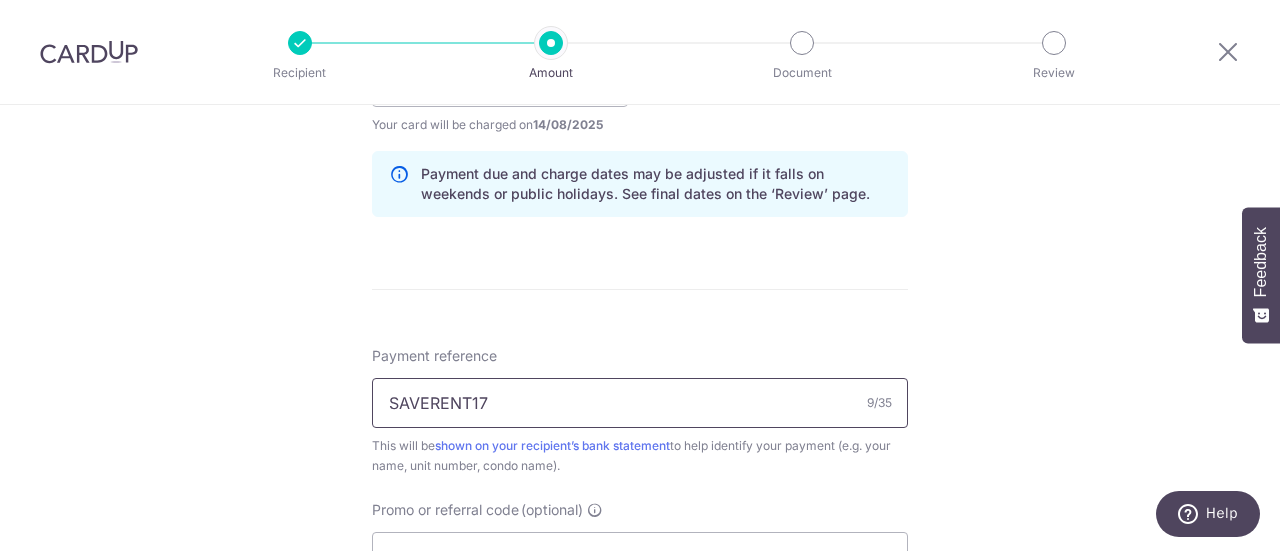 type on "SAVERENT179" 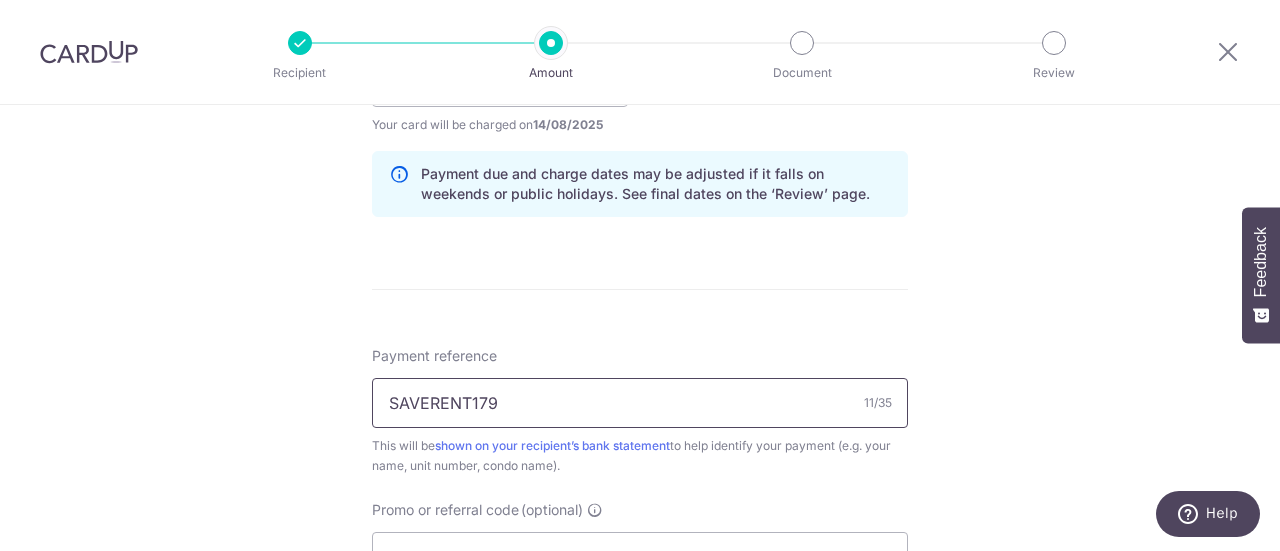 scroll, scrollTop: 1200, scrollLeft: 0, axis: vertical 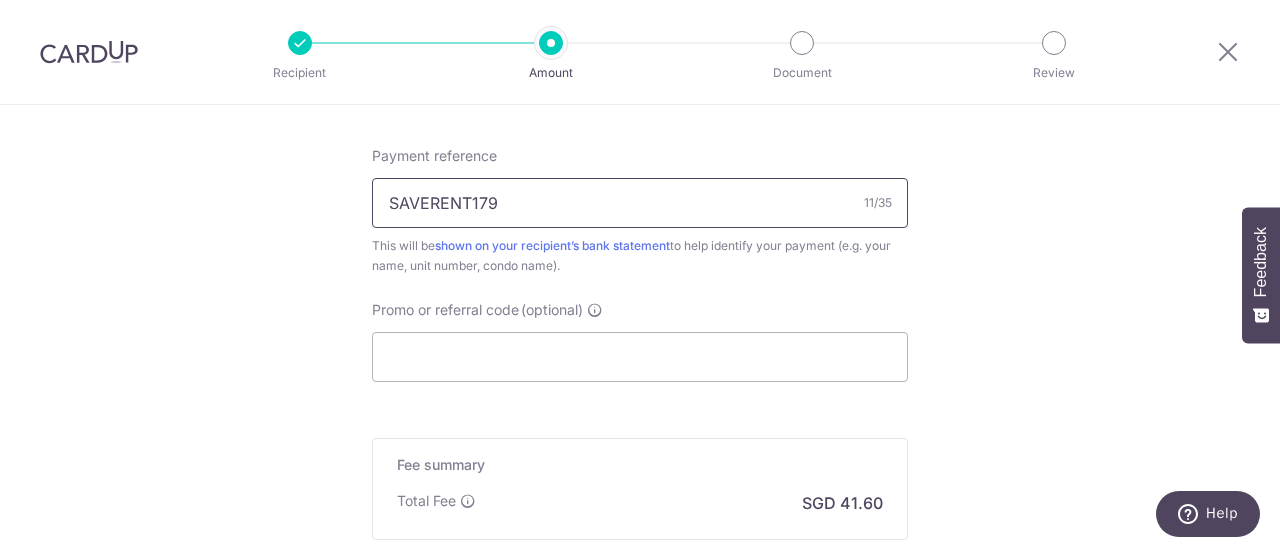 drag, startPoint x: 498, startPoint y: 206, endPoint x: 366, endPoint y: 202, distance: 132.0606 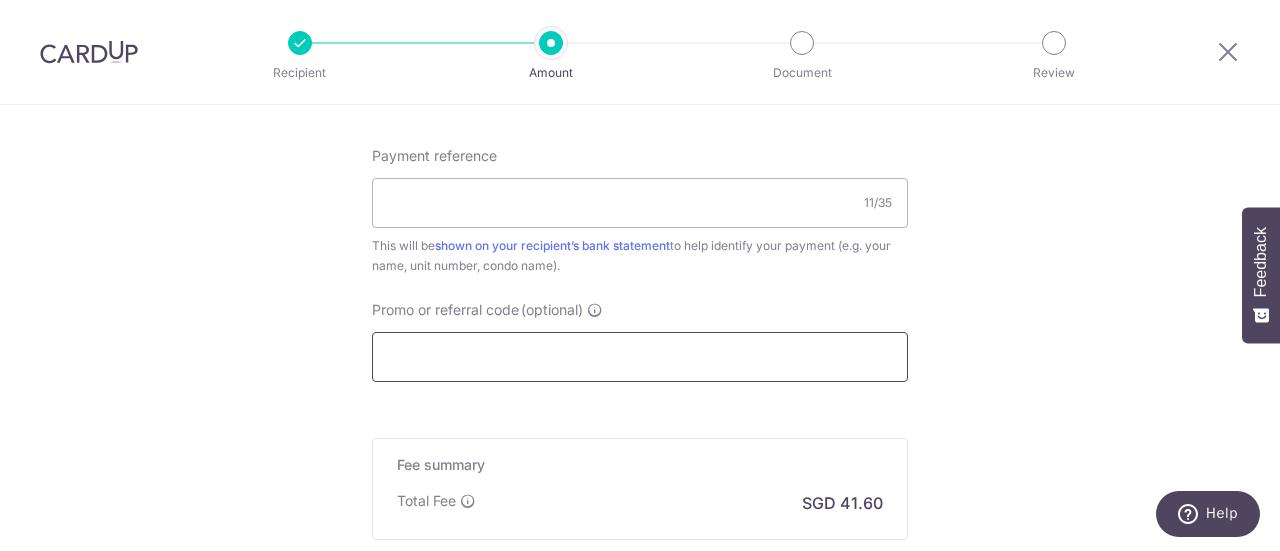 click on "Promo or referral code
(optional)" at bounding box center [640, 357] 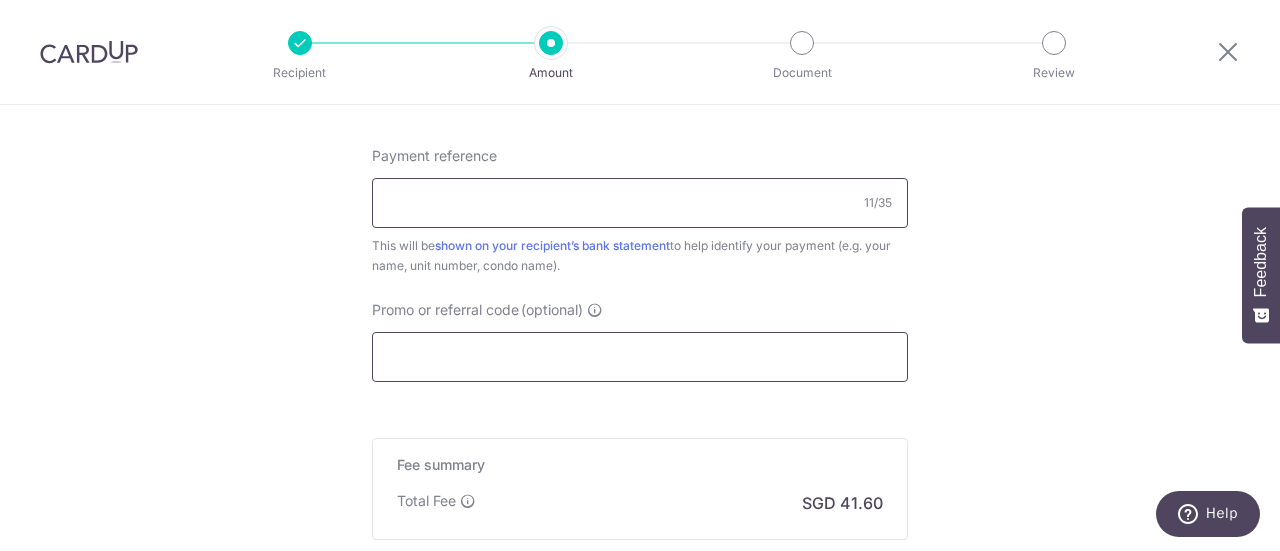 paste on "SAVERENT179" 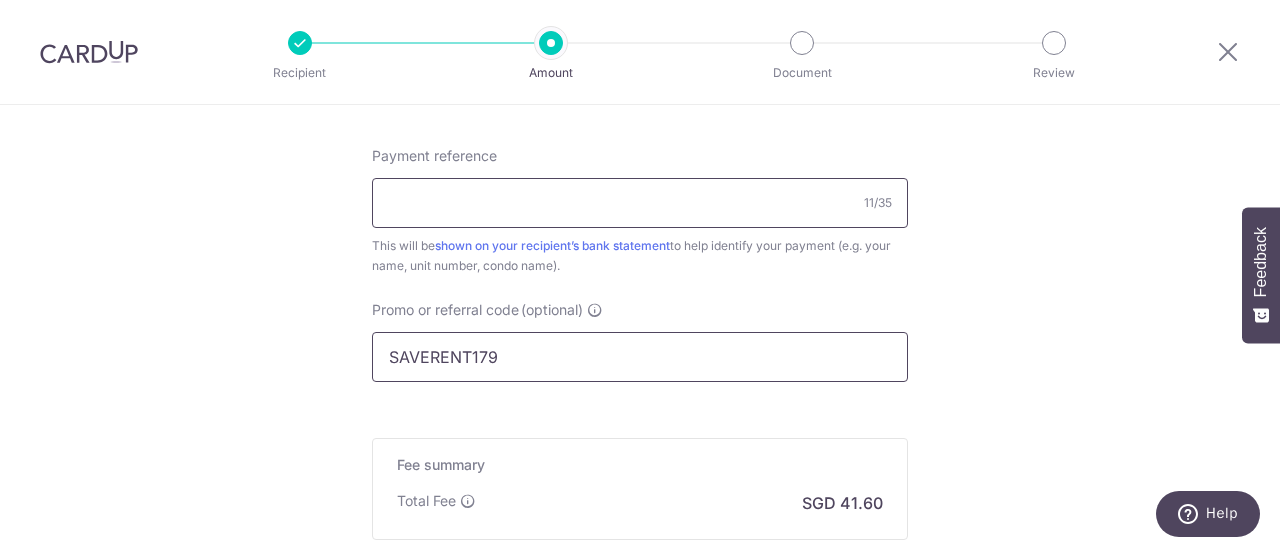 type on "SAVERENT179" 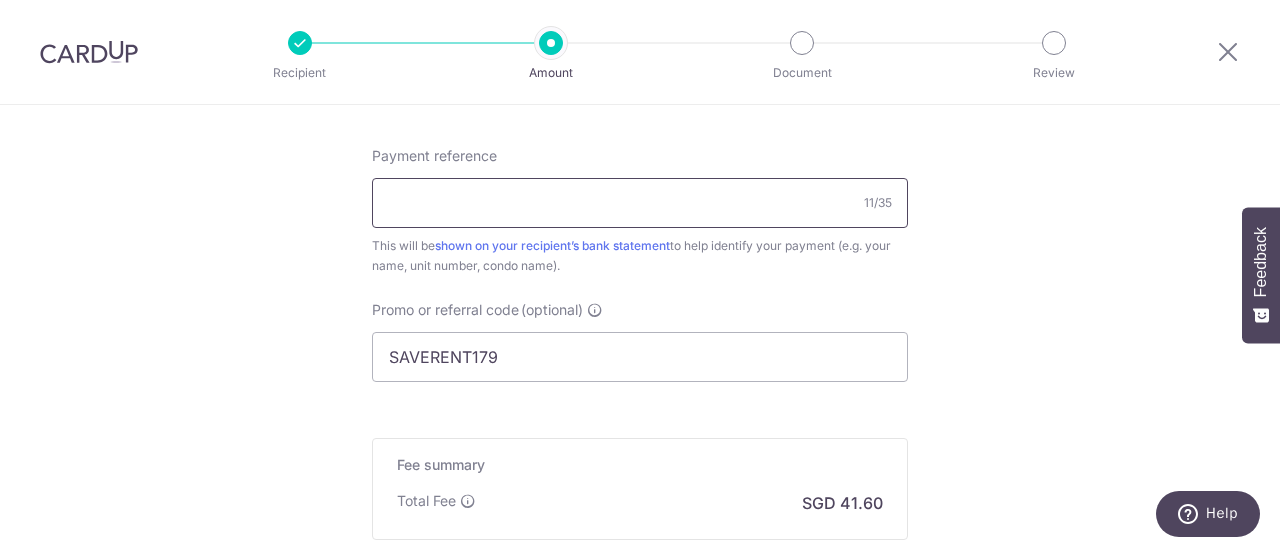 click on "Payment reference" at bounding box center [640, 203] 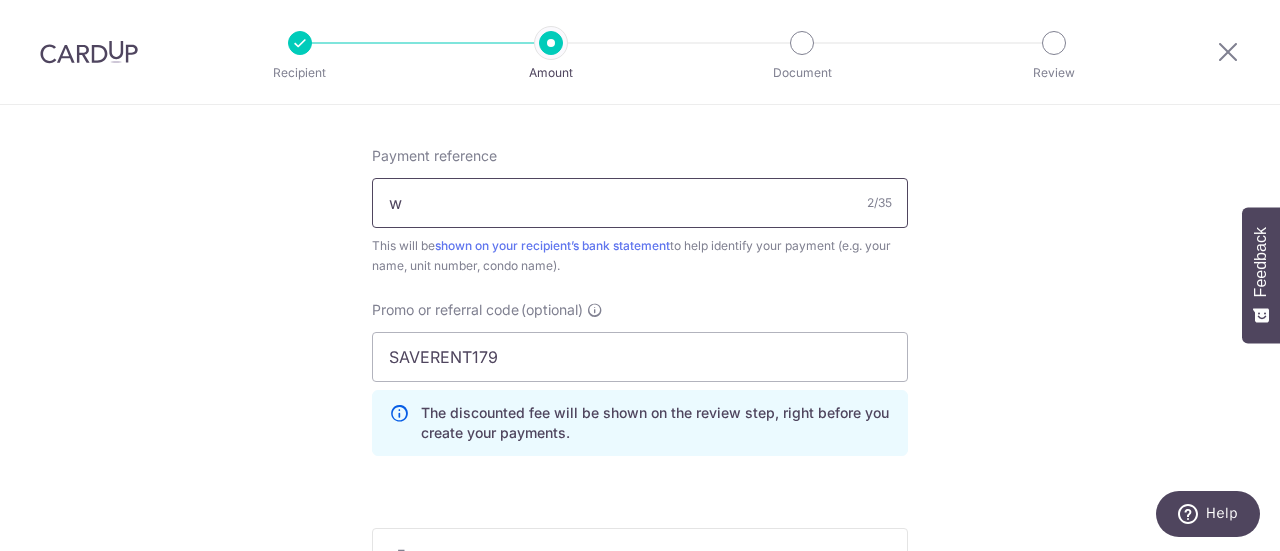 type on "w" 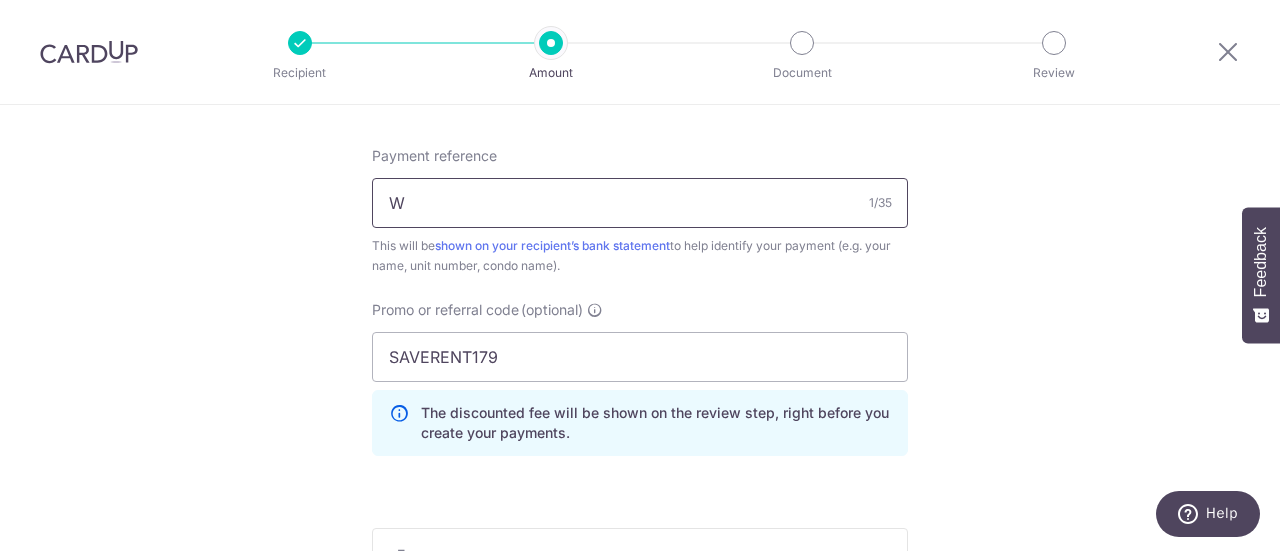 type on "W" 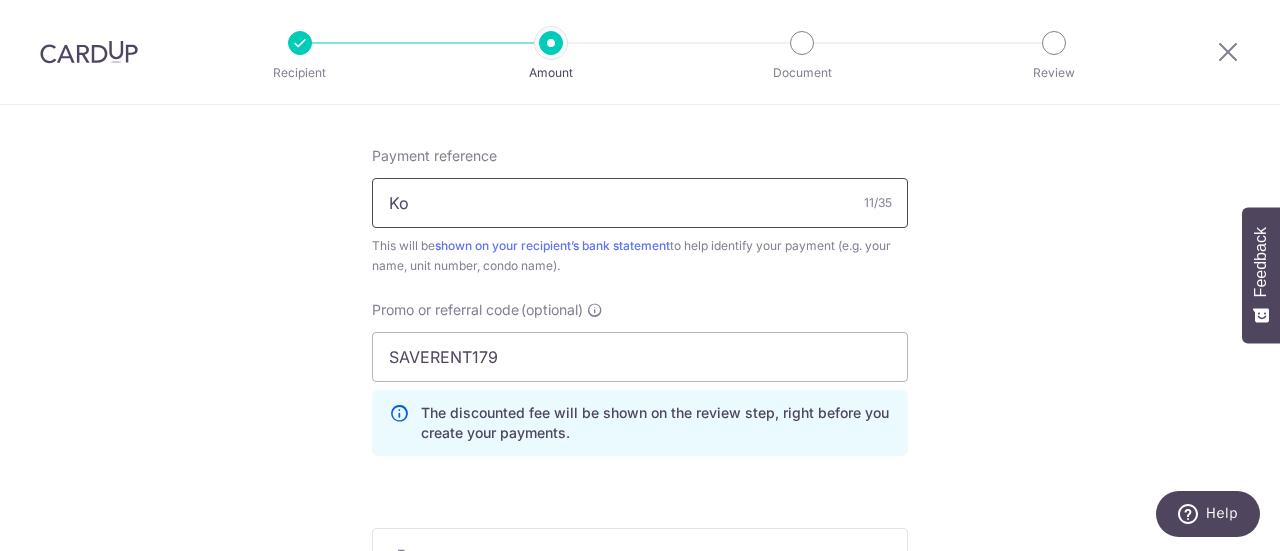 type on "K" 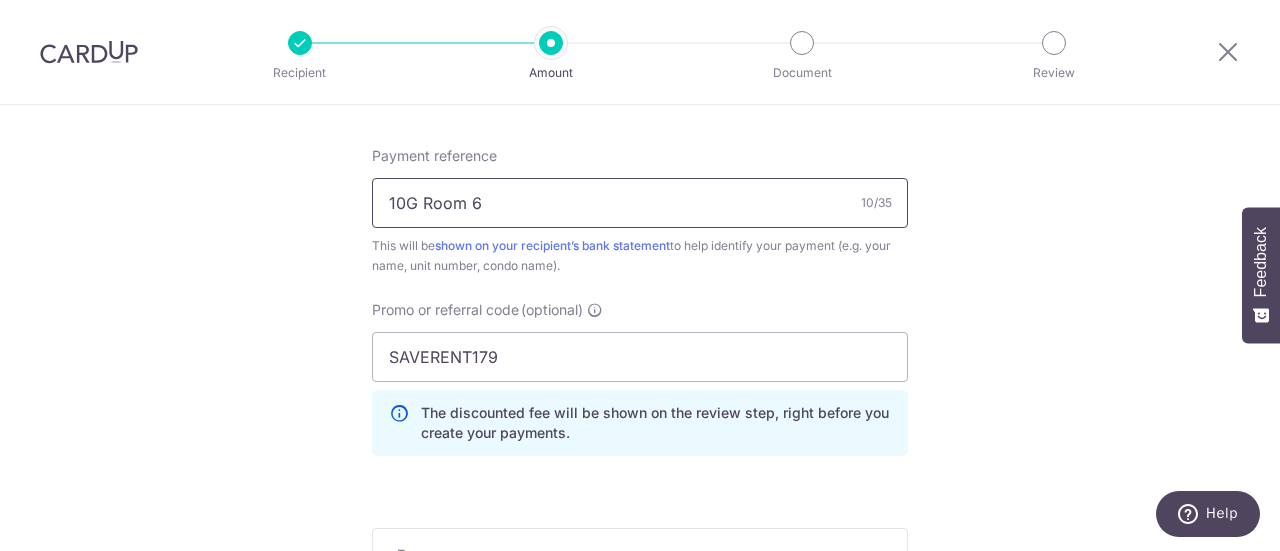 type on "10G Room 6" 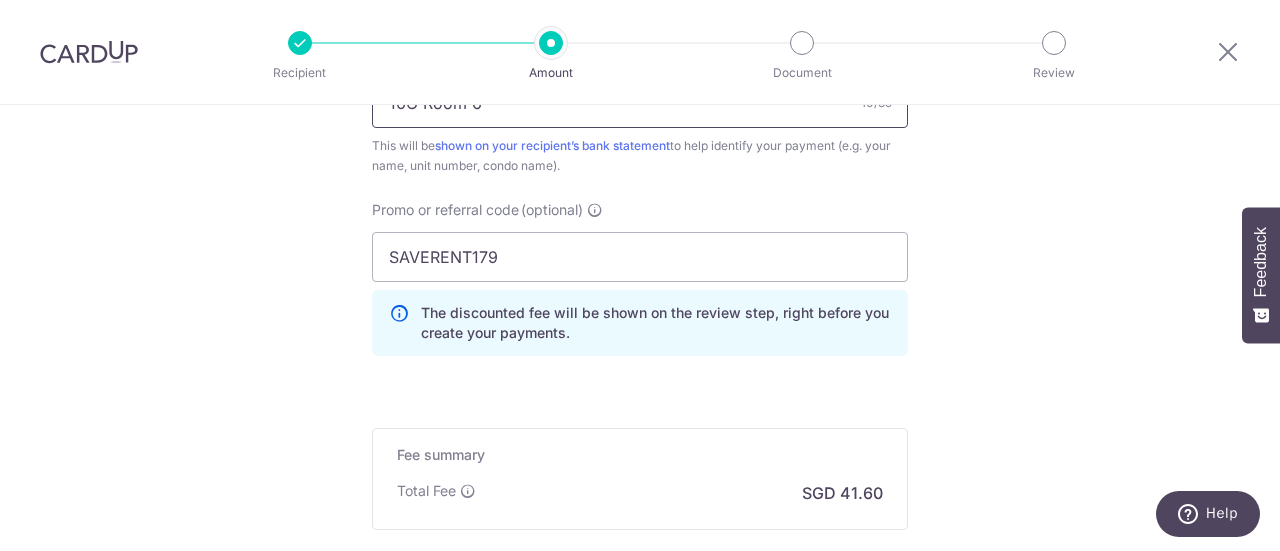 scroll, scrollTop: 1400, scrollLeft: 0, axis: vertical 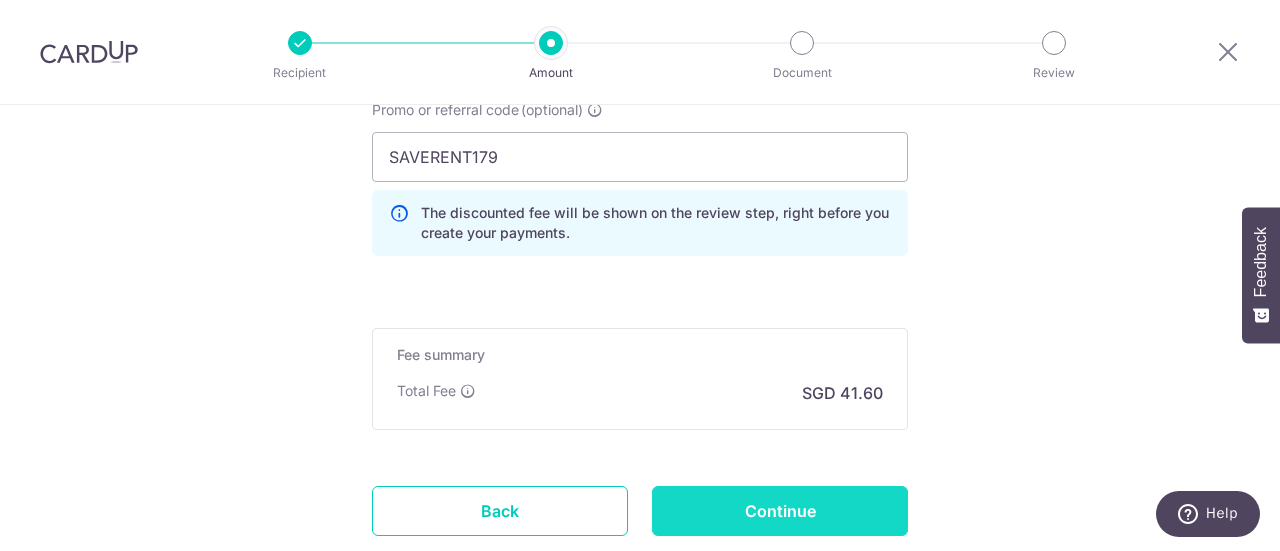 click on "Continue" at bounding box center [780, 511] 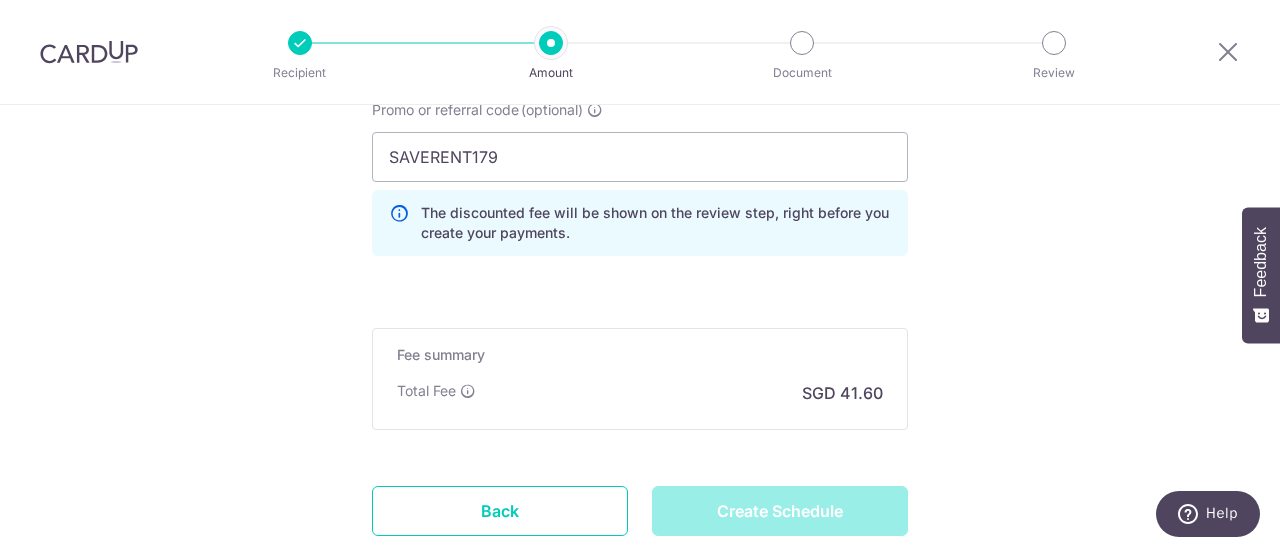 type on "Create Schedule" 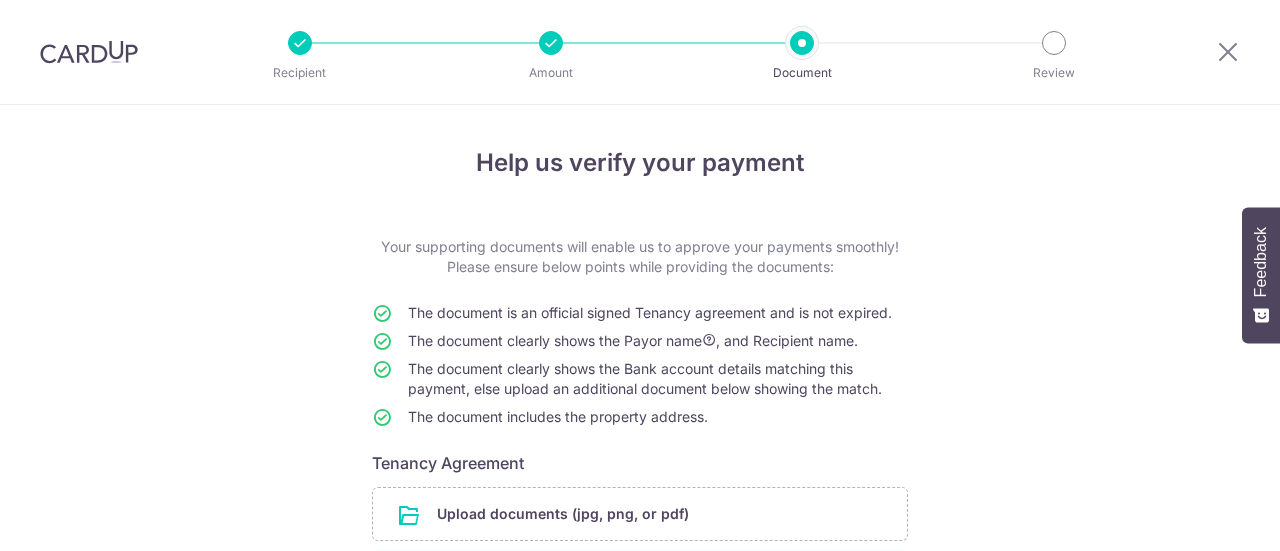 scroll, scrollTop: 0, scrollLeft: 0, axis: both 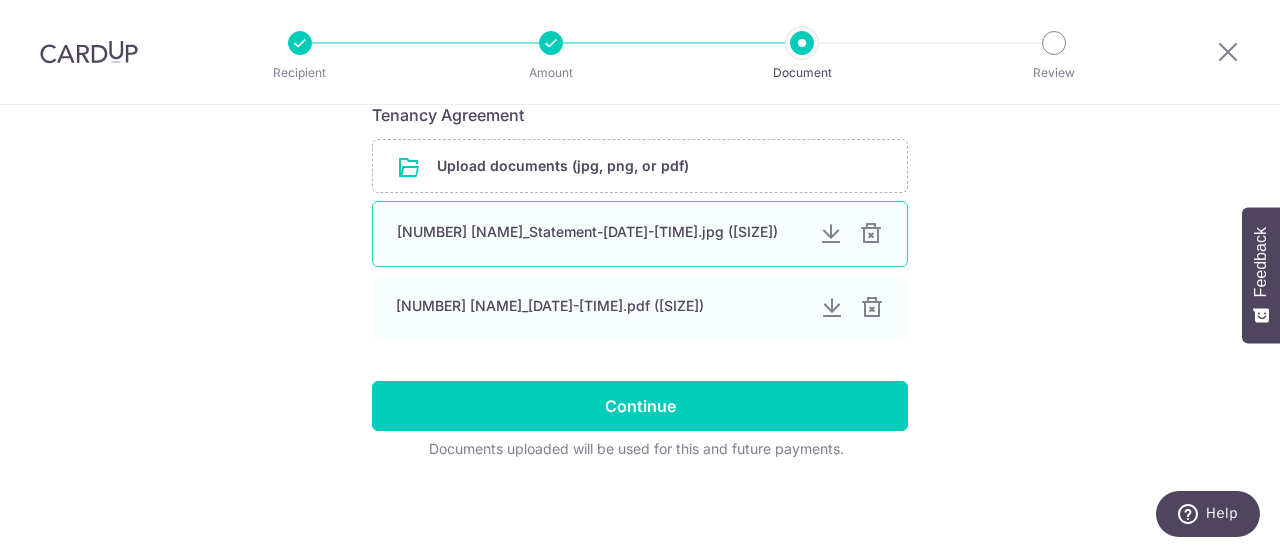 click at bounding box center [871, 234] 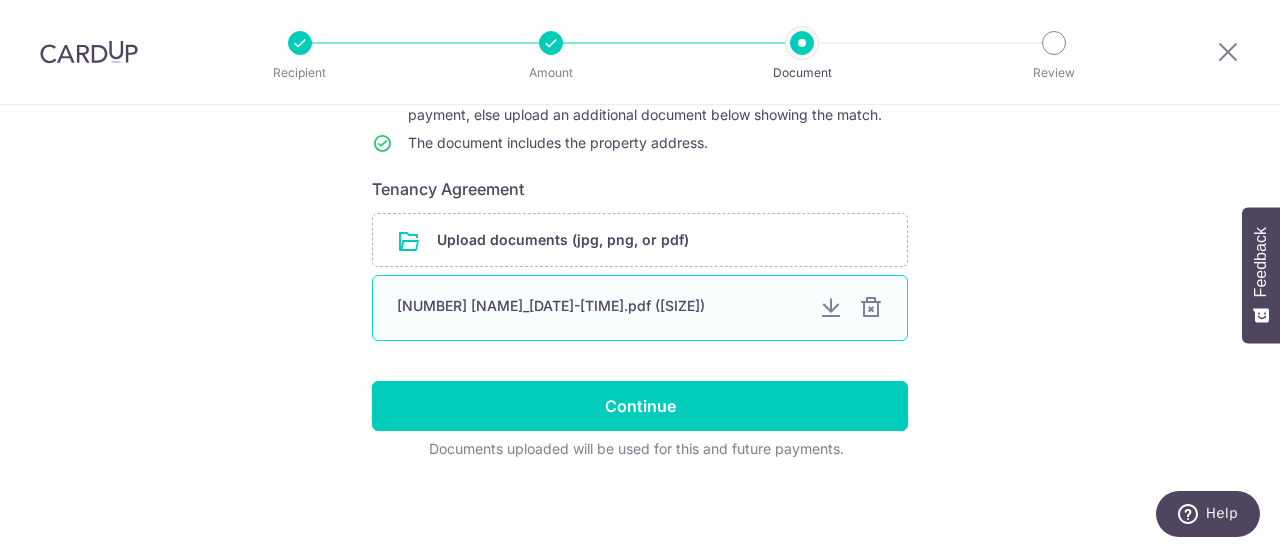 click at bounding box center (871, 308) 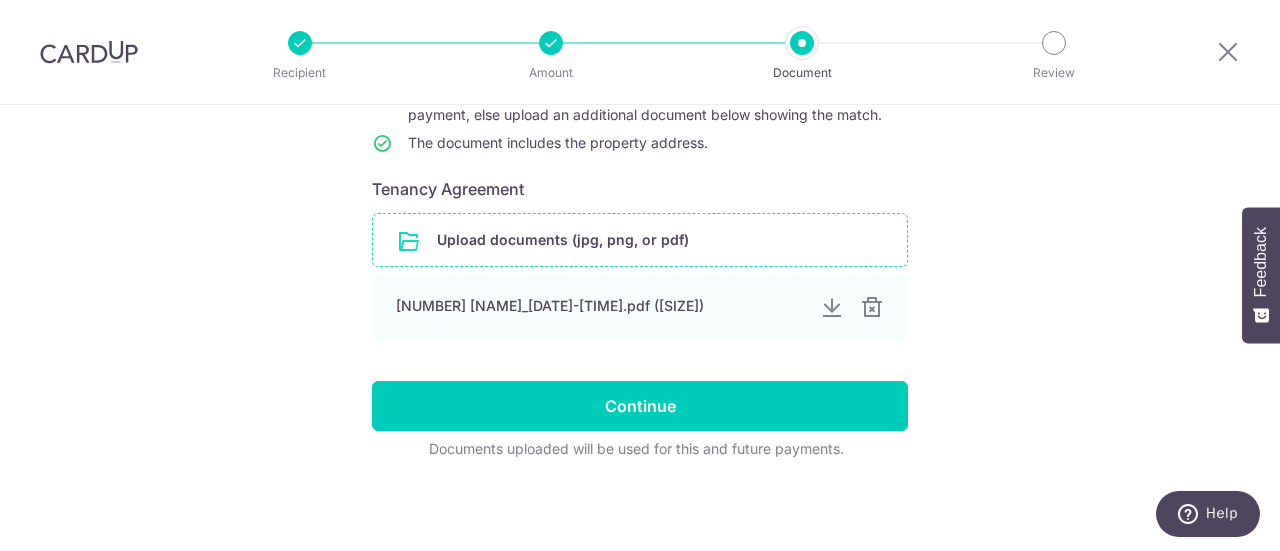 scroll, scrollTop: 192, scrollLeft: 0, axis: vertical 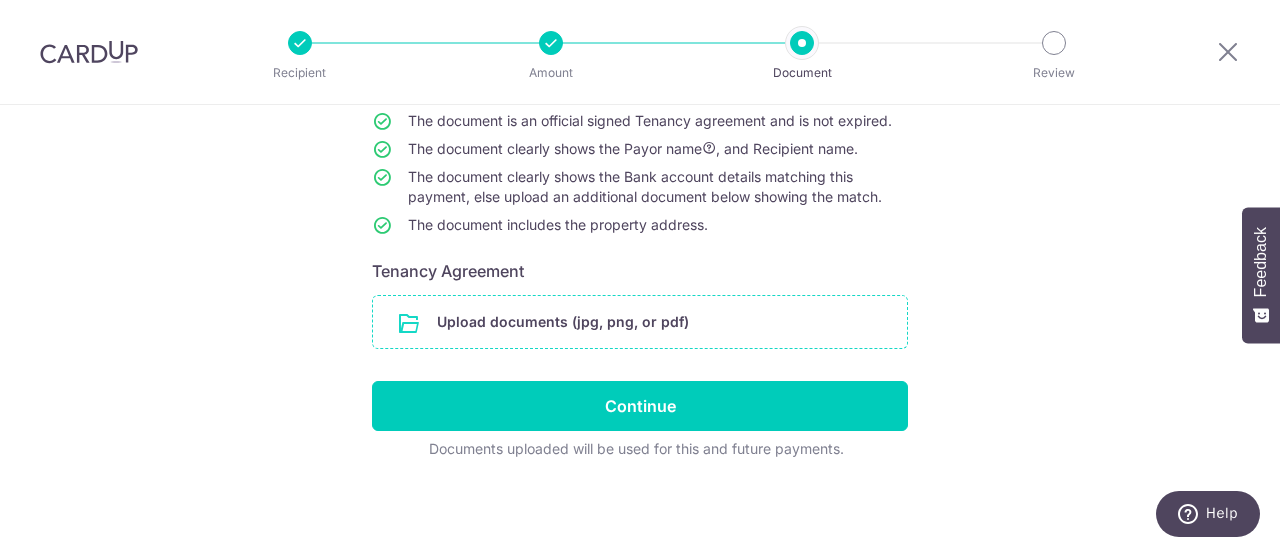 click at bounding box center [640, 322] 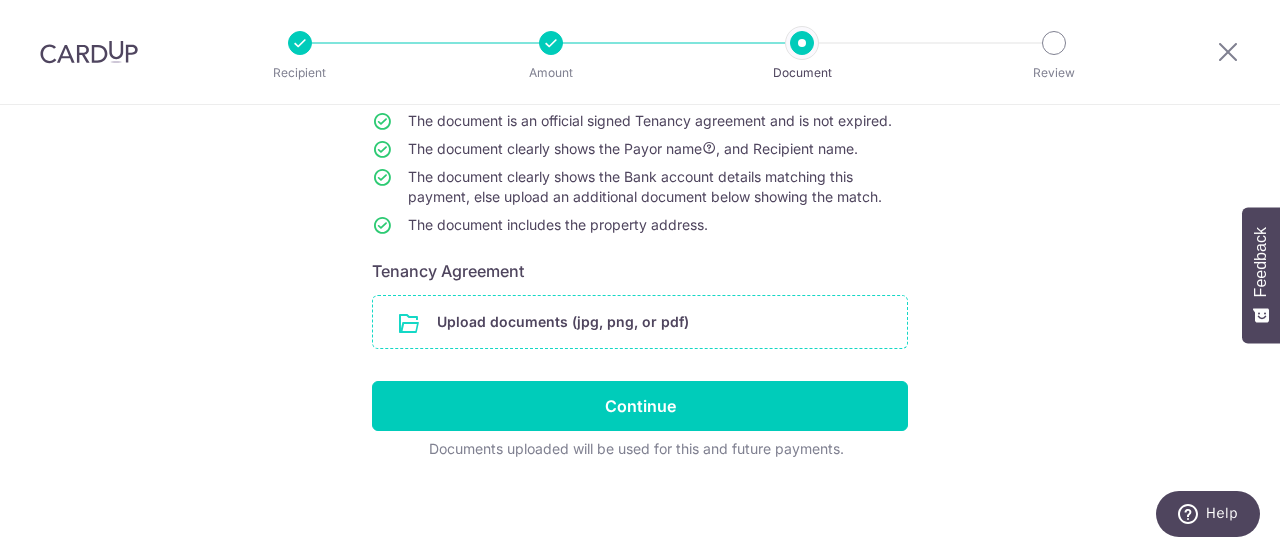 click at bounding box center (640, 322) 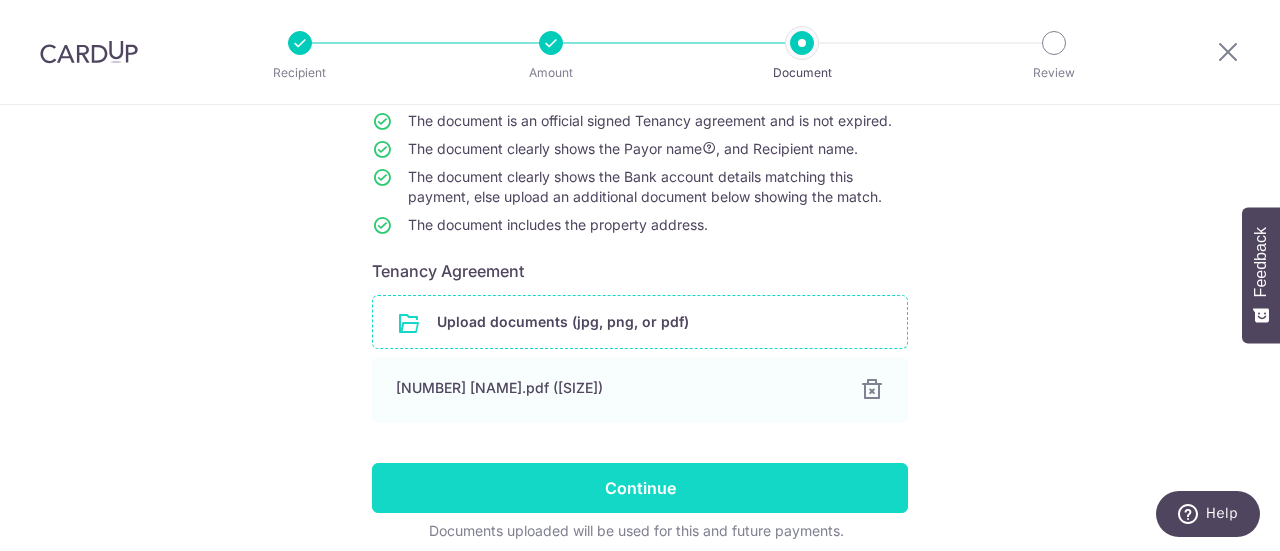 click on "Continue" at bounding box center [640, 488] 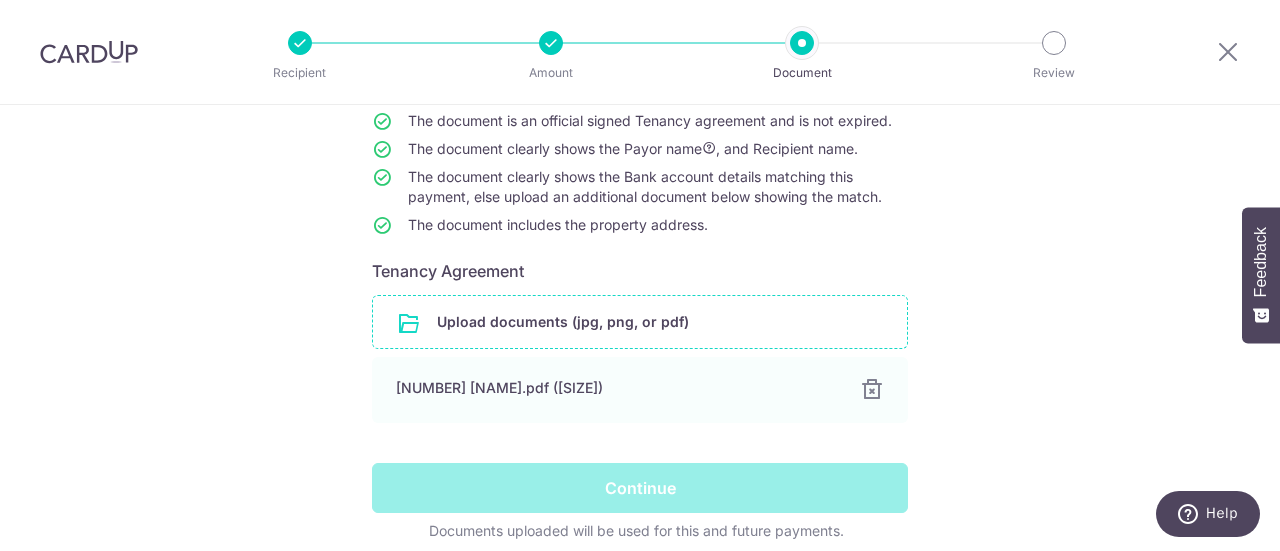 scroll, scrollTop: 0, scrollLeft: 0, axis: both 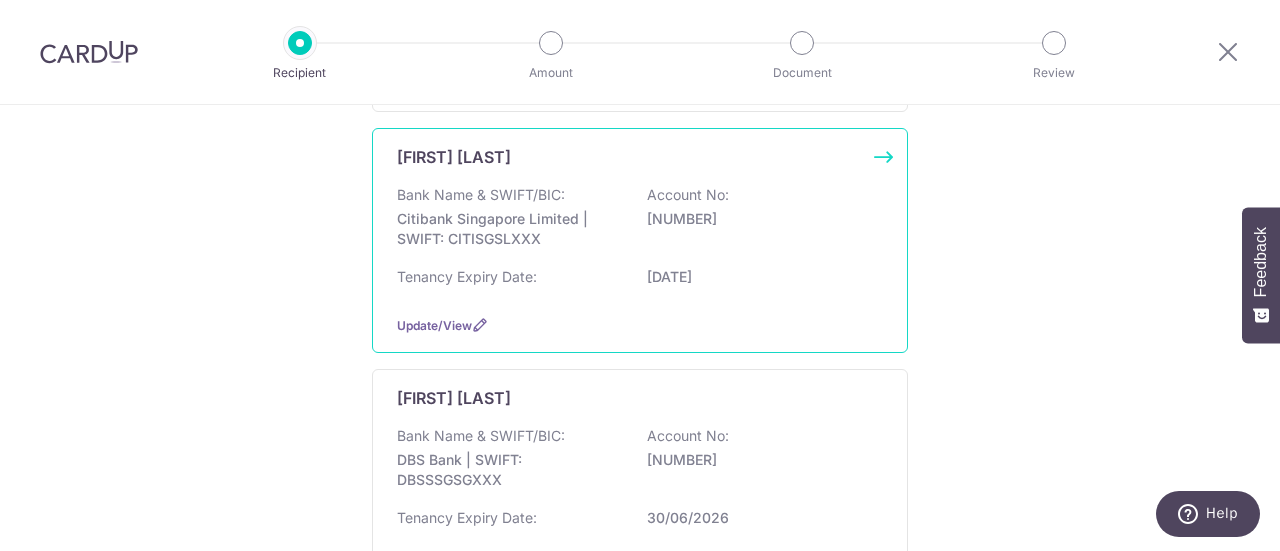 click on "Tenancy Expiry Date:
[DATE]" at bounding box center [640, 283] 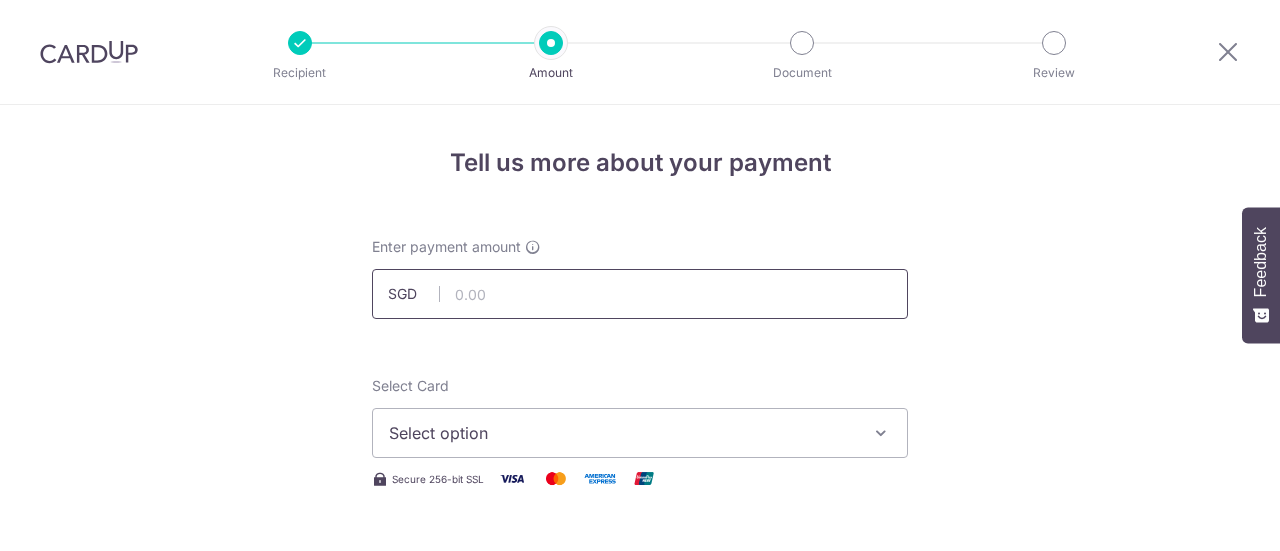 scroll, scrollTop: 0, scrollLeft: 0, axis: both 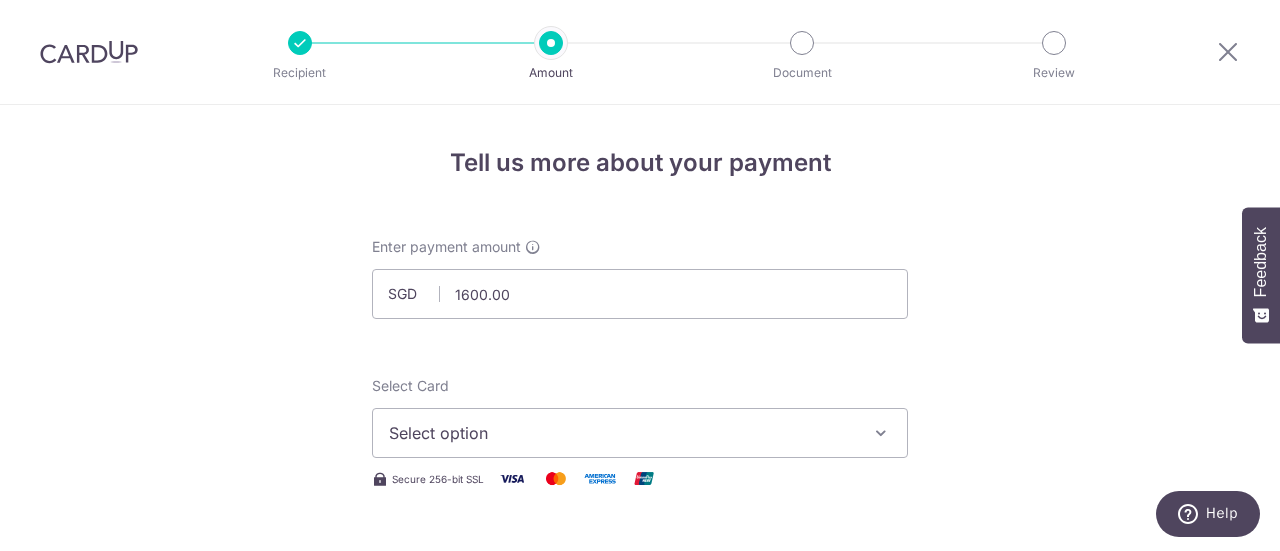 type on "1,600.00" 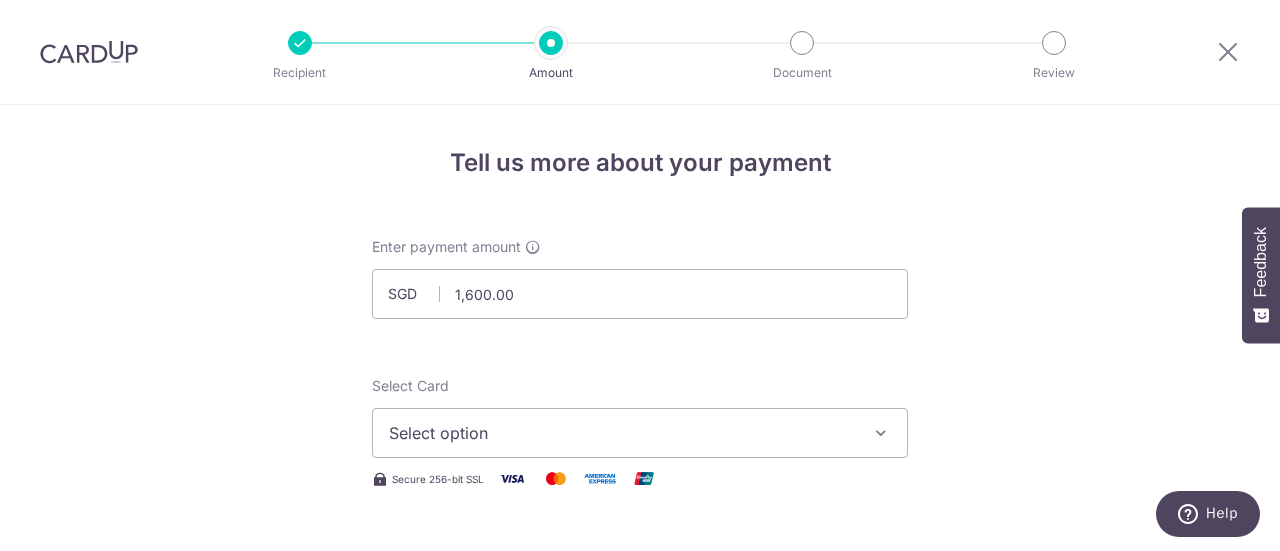 click on "Select option" at bounding box center [622, 433] 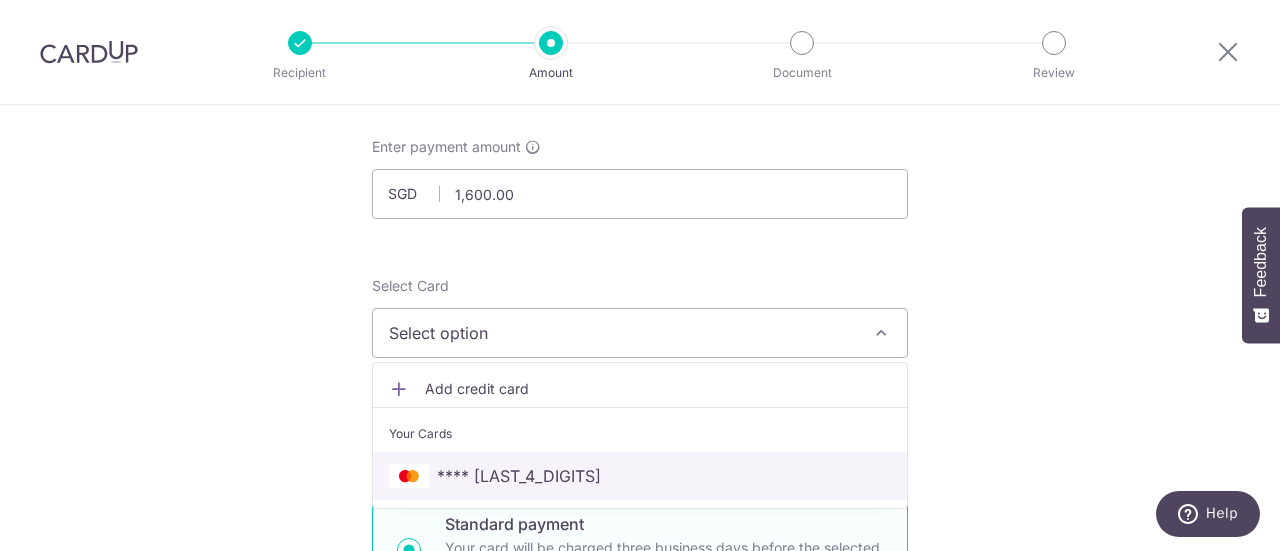 click on "**** 7003" at bounding box center (640, 476) 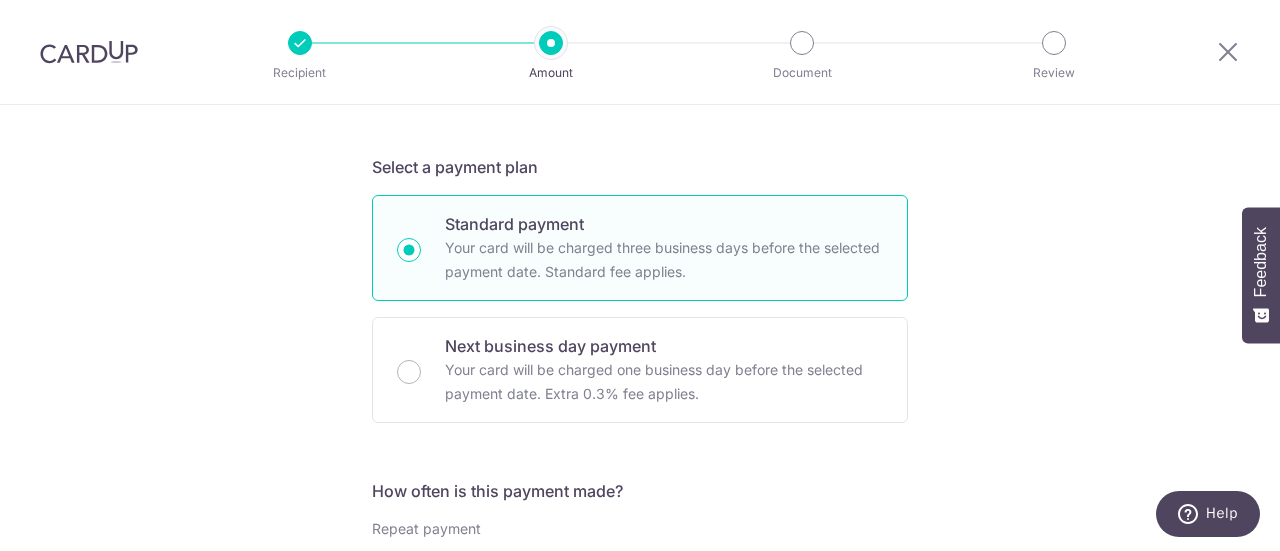 scroll, scrollTop: 700, scrollLeft: 0, axis: vertical 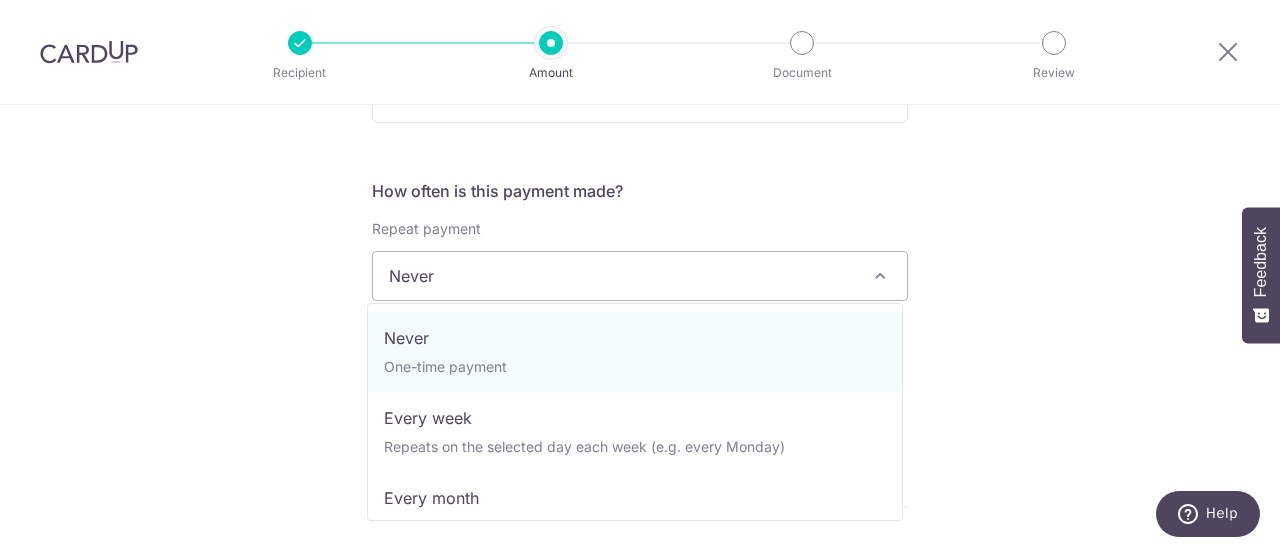 click on "Never" at bounding box center [640, 276] 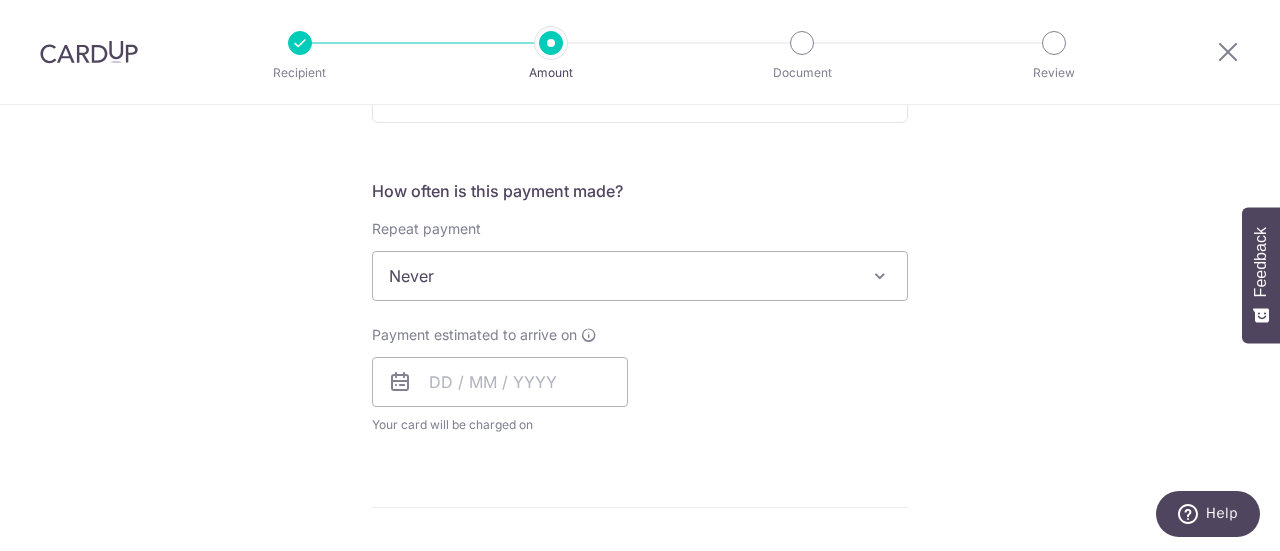 scroll, scrollTop: 800, scrollLeft: 0, axis: vertical 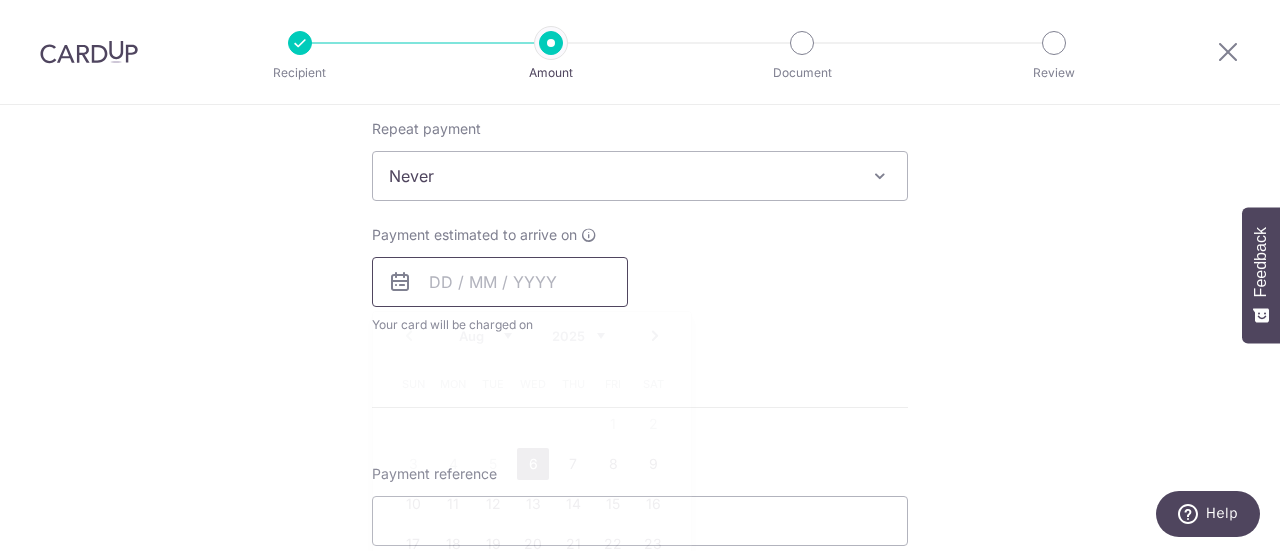 click at bounding box center (500, 282) 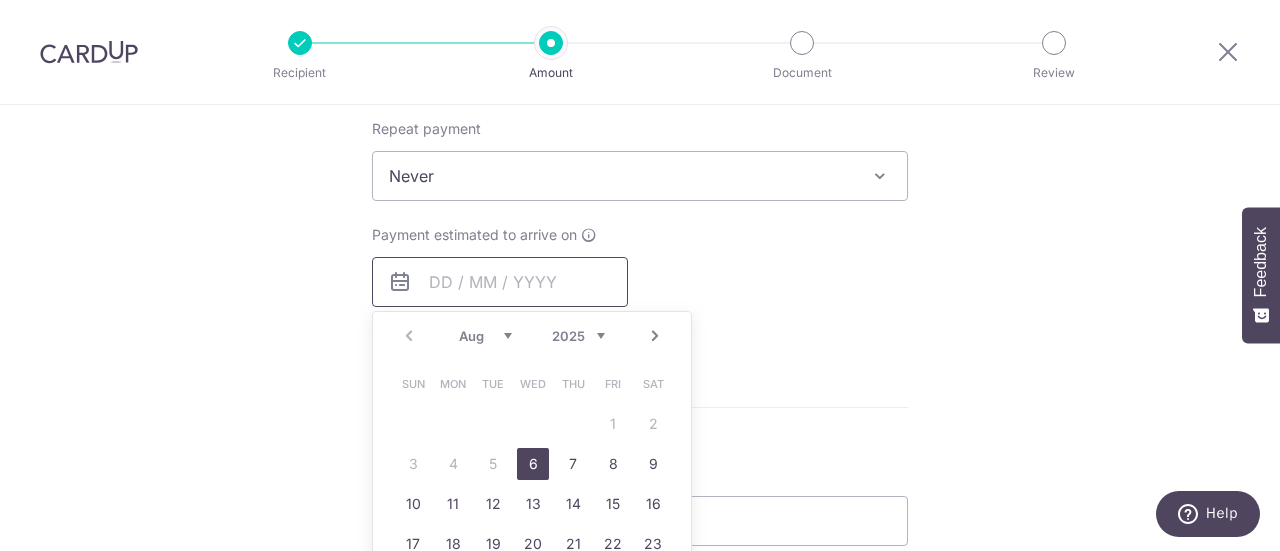 scroll, scrollTop: 900, scrollLeft: 0, axis: vertical 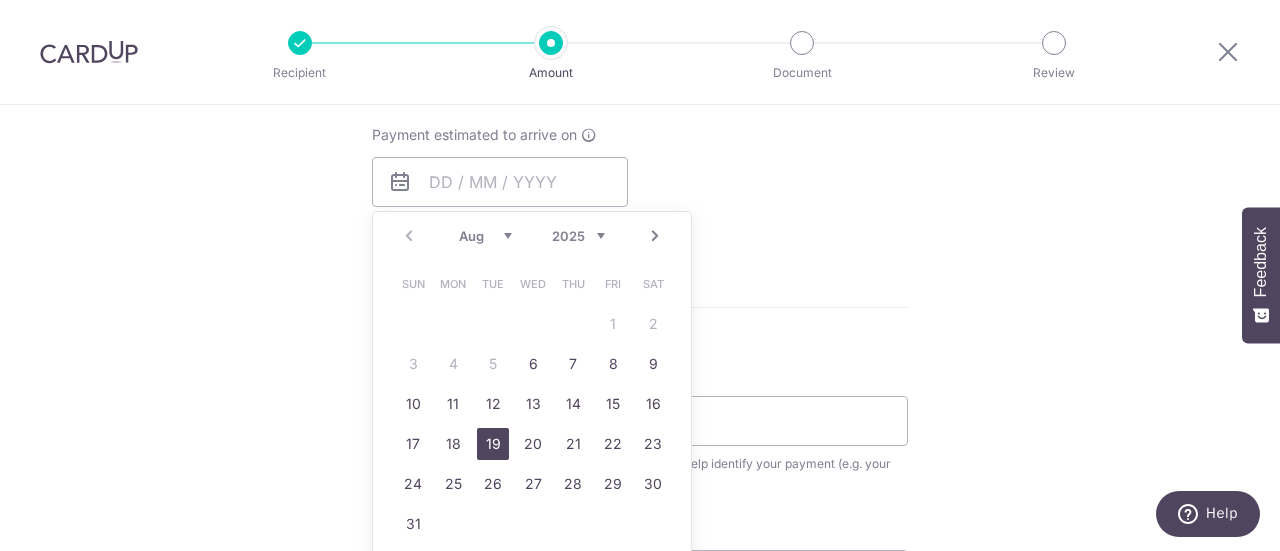 click on "19" at bounding box center [493, 444] 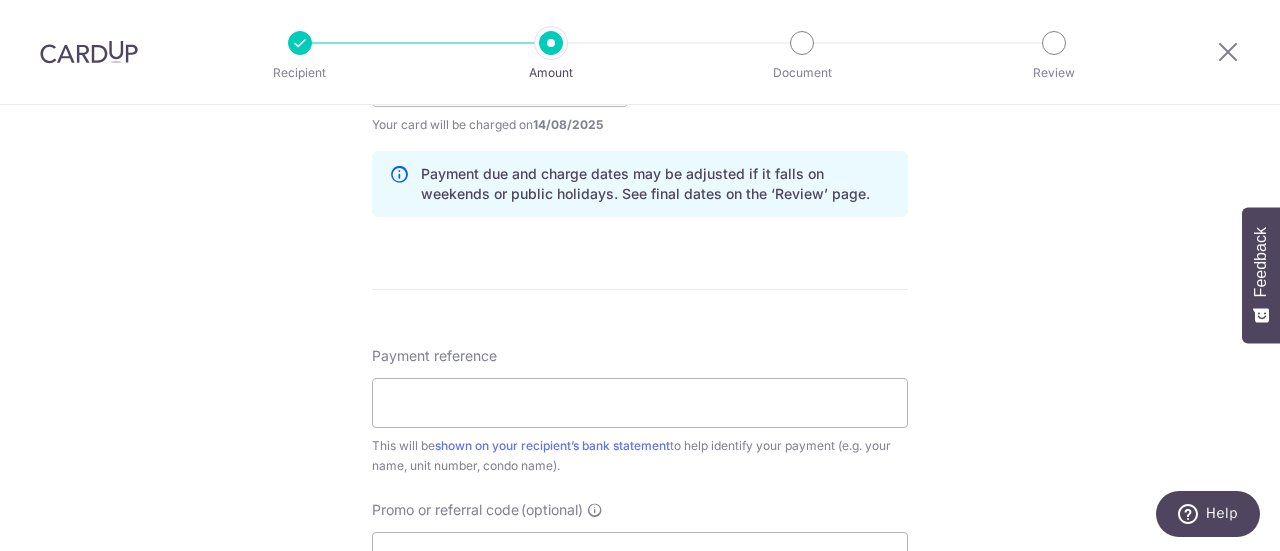 scroll, scrollTop: 1100, scrollLeft: 0, axis: vertical 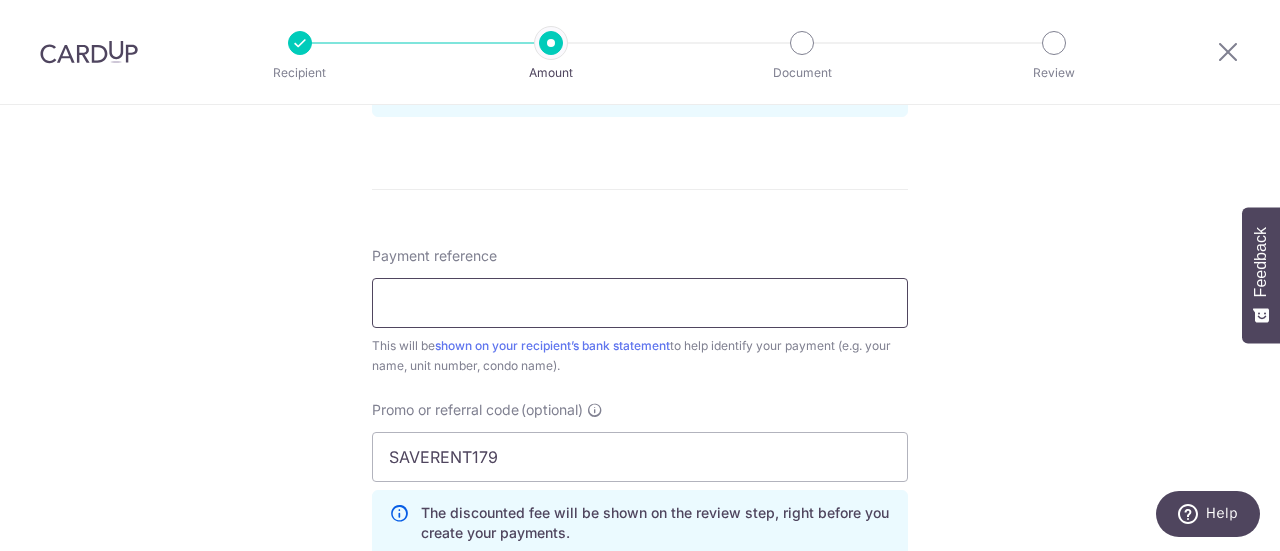 click on "Payment reference" at bounding box center (640, 303) 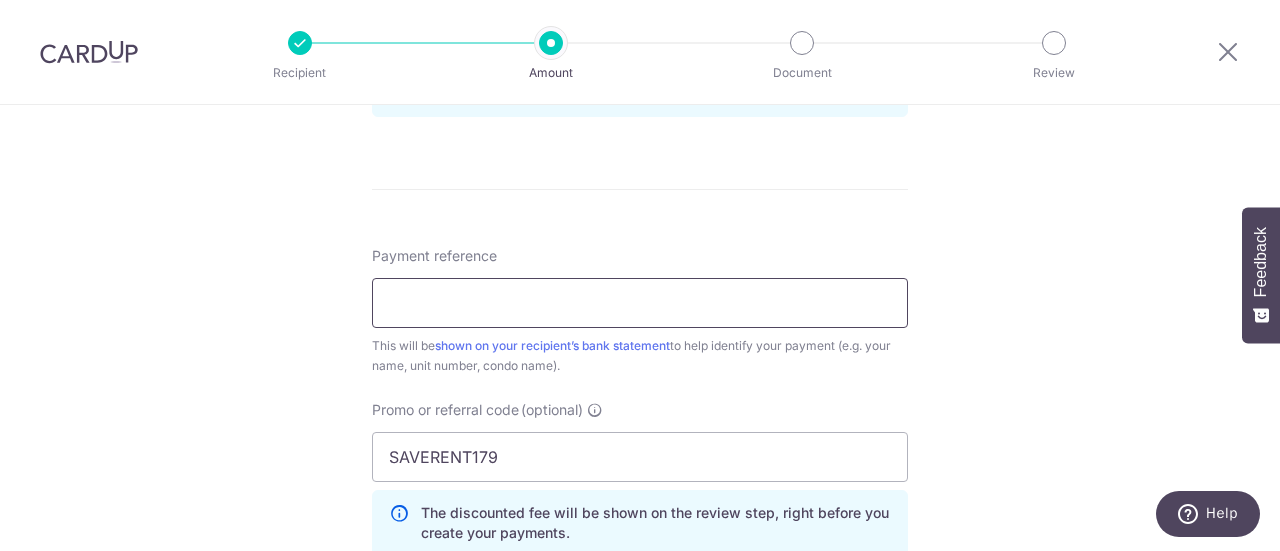 type on "10G Room 6" 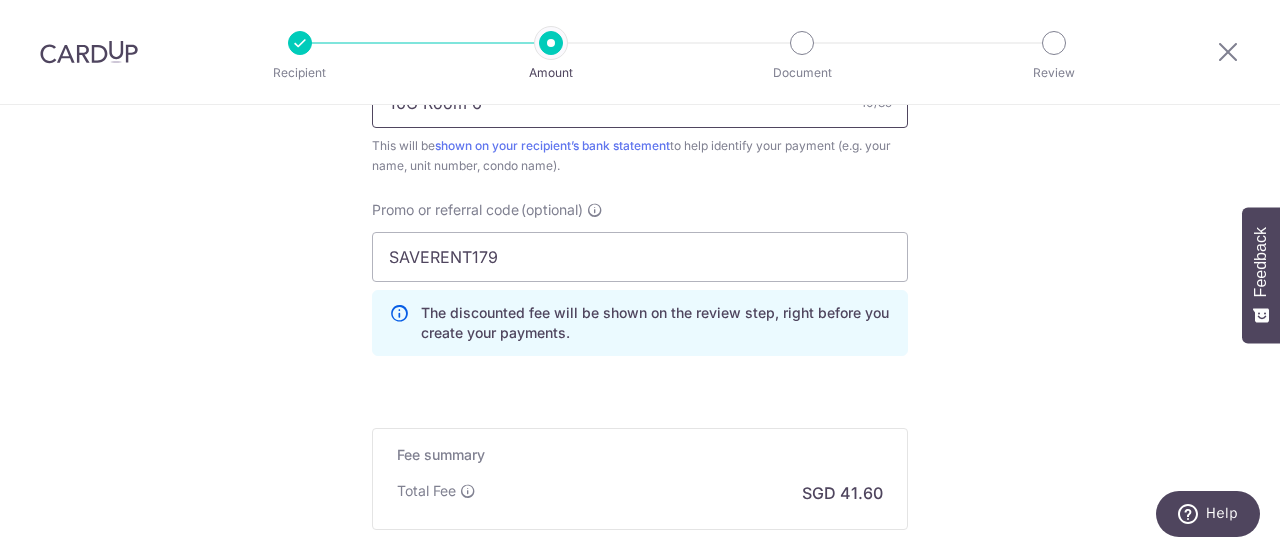scroll, scrollTop: 1529, scrollLeft: 0, axis: vertical 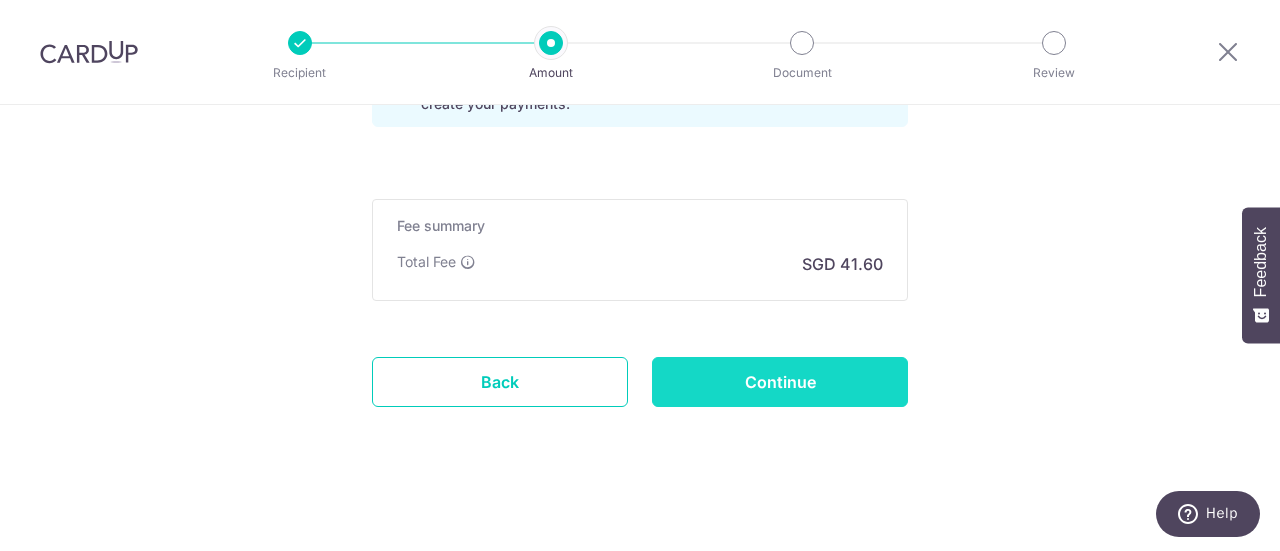 click on "Continue" at bounding box center [780, 382] 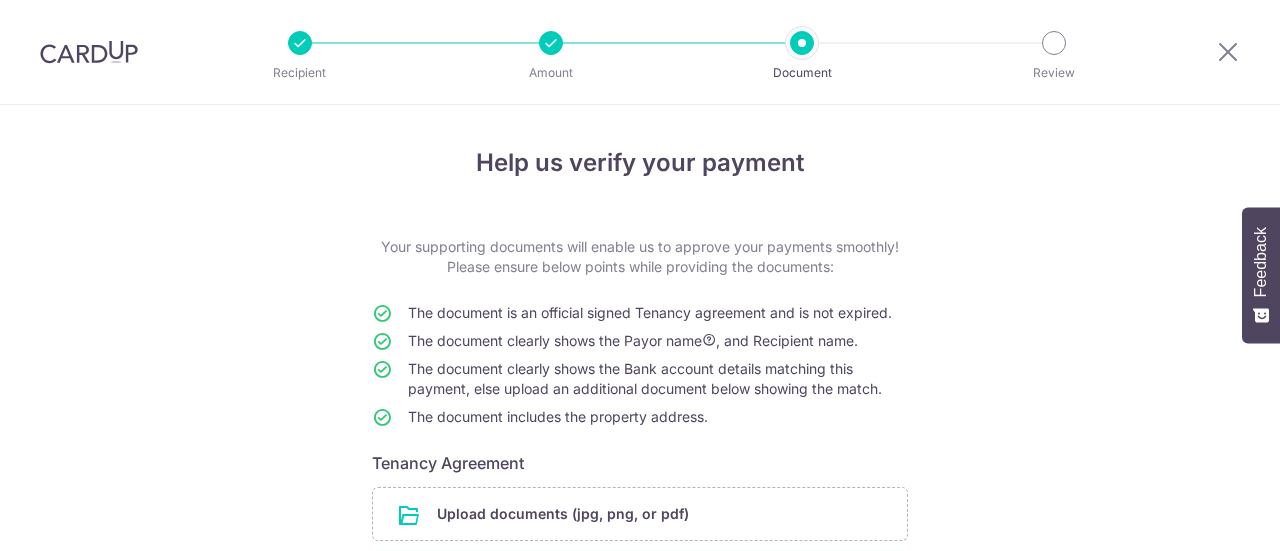 scroll, scrollTop: 0, scrollLeft: 0, axis: both 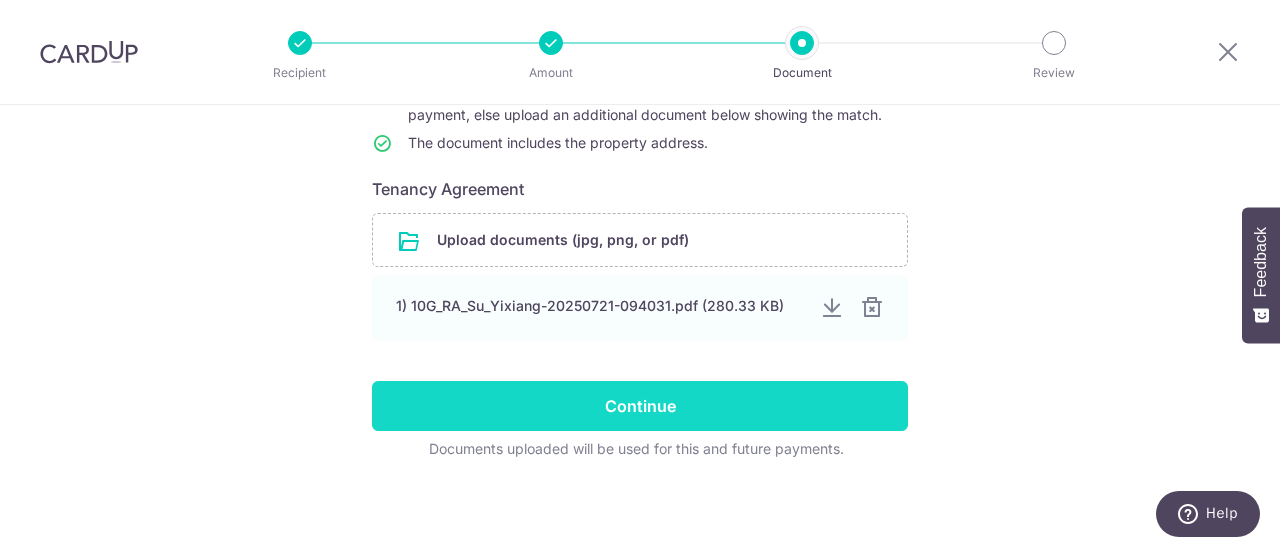 click on "Continue" at bounding box center (640, 406) 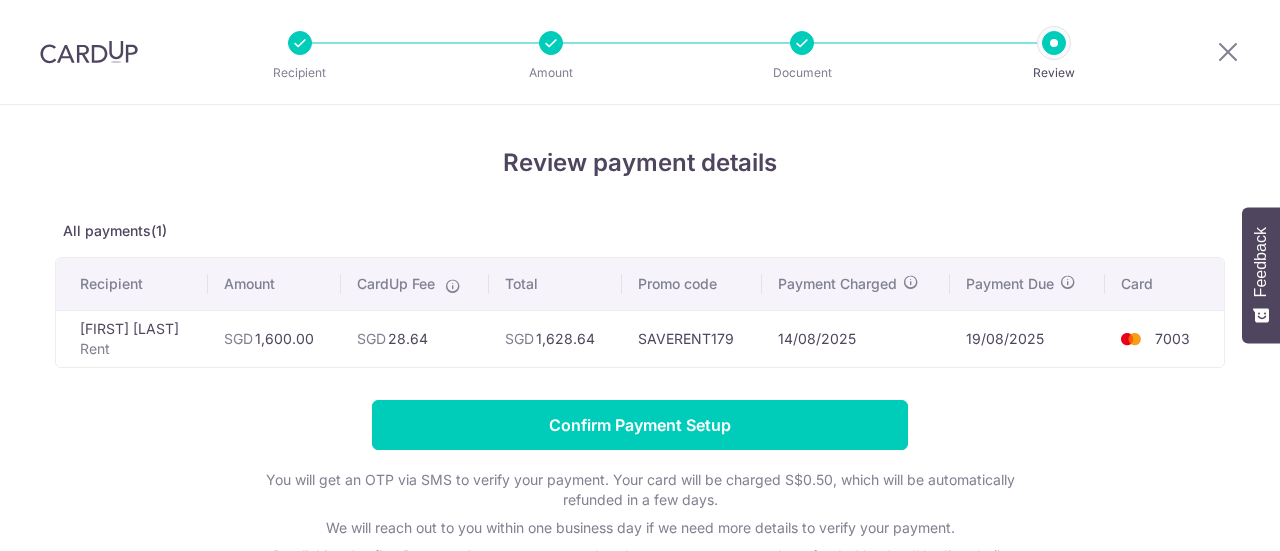 scroll, scrollTop: 0, scrollLeft: 0, axis: both 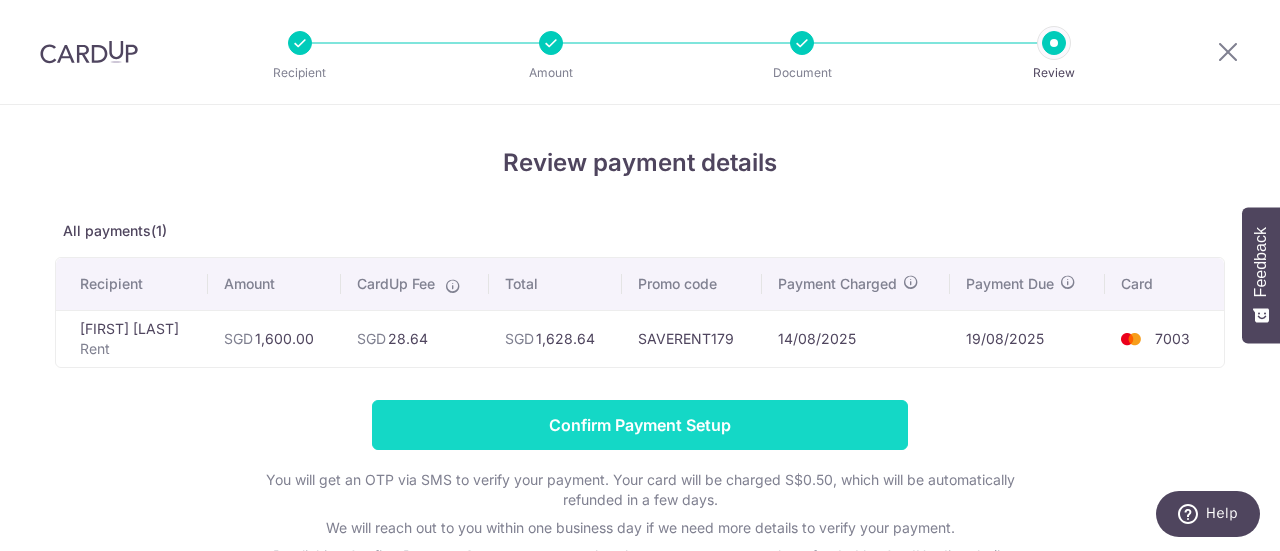 click on "Confirm Payment Setup" at bounding box center [640, 425] 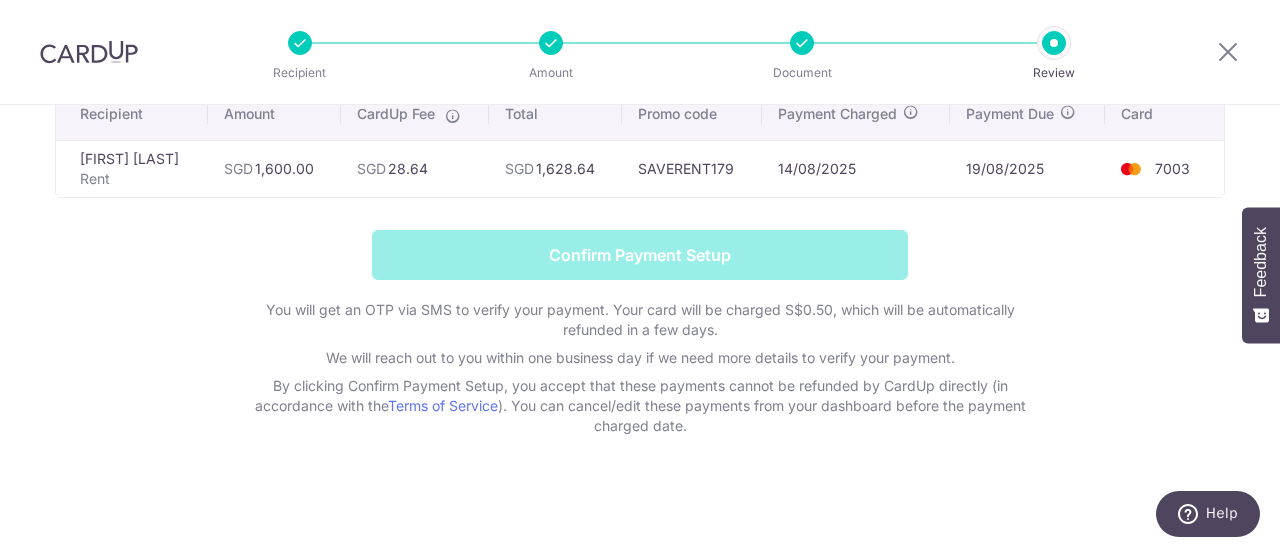 scroll, scrollTop: 0, scrollLeft: 0, axis: both 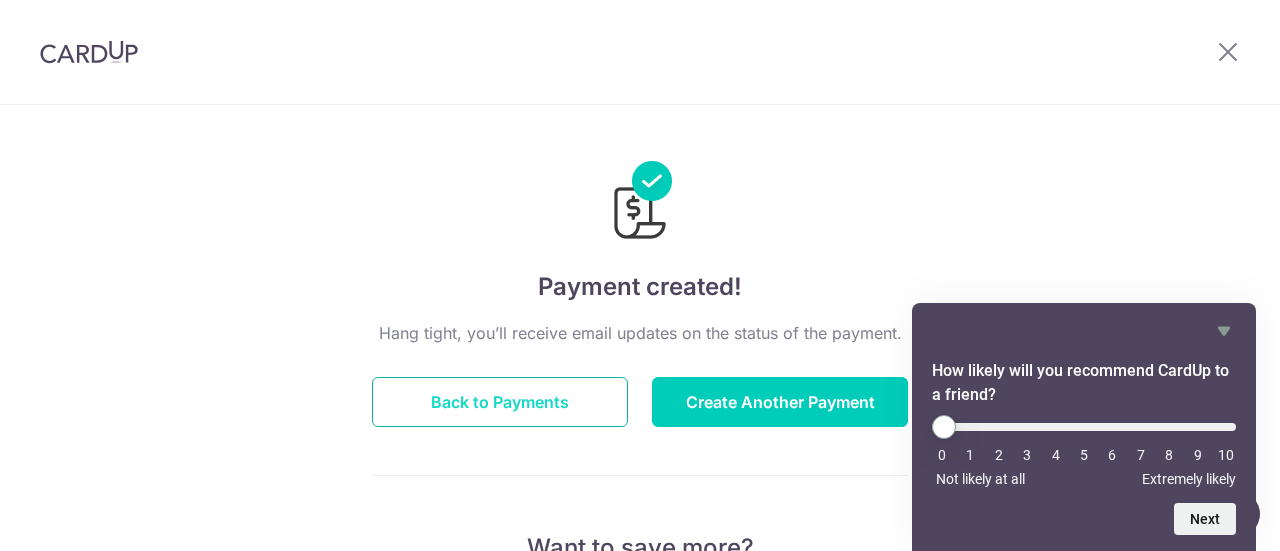 click on "Back to Payments" at bounding box center [500, 402] 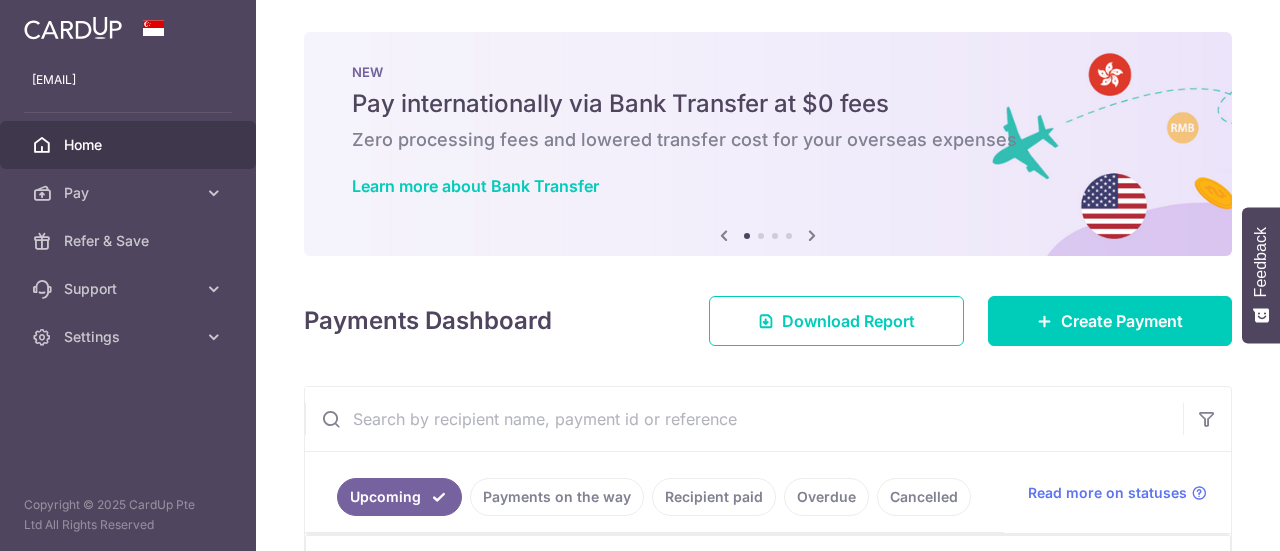 scroll, scrollTop: 0, scrollLeft: 0, axis: both 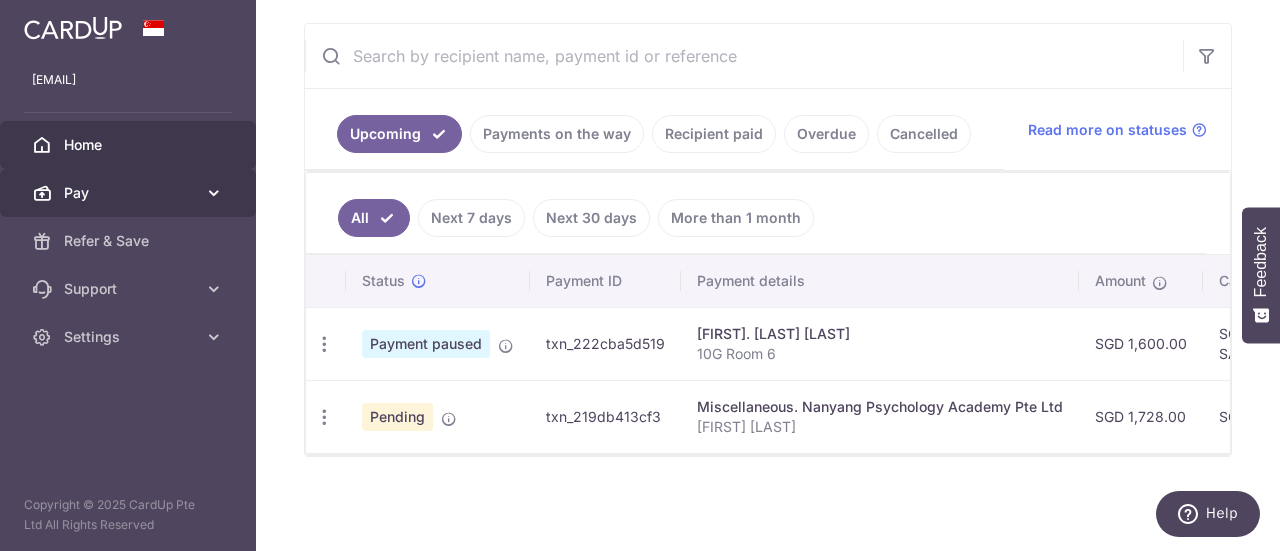 click on "Pay" at bounding box center [128, 193] 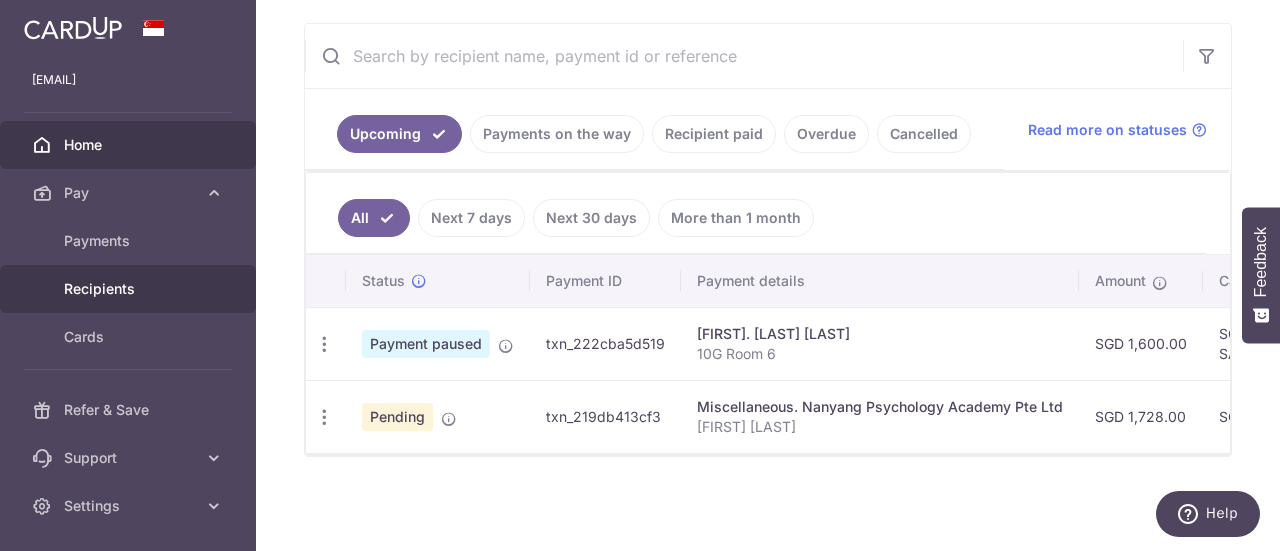 click on "Recipients" at bounding box center [130, 289] 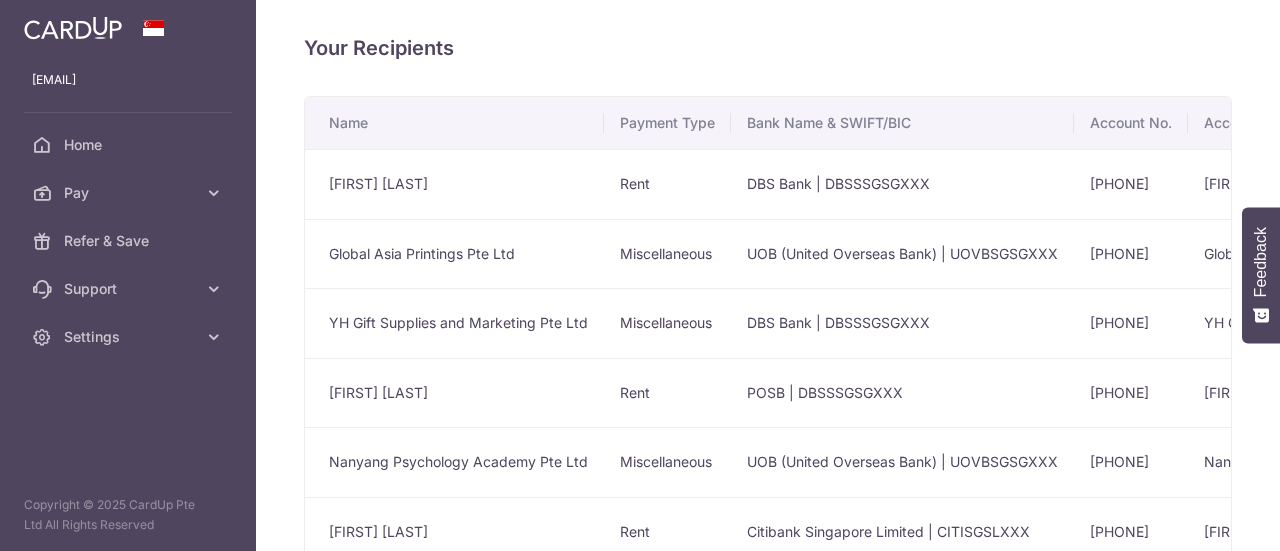 scroll, scrollTop: 0, scrollLeft: 0, axis: both 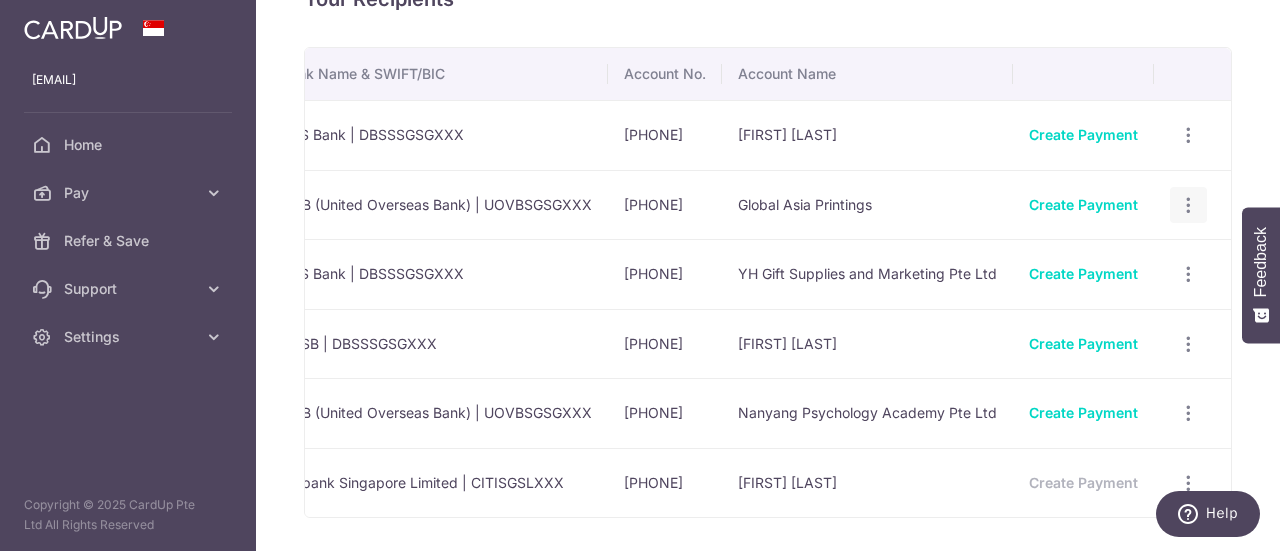 click at bounding box center (1188, 135) 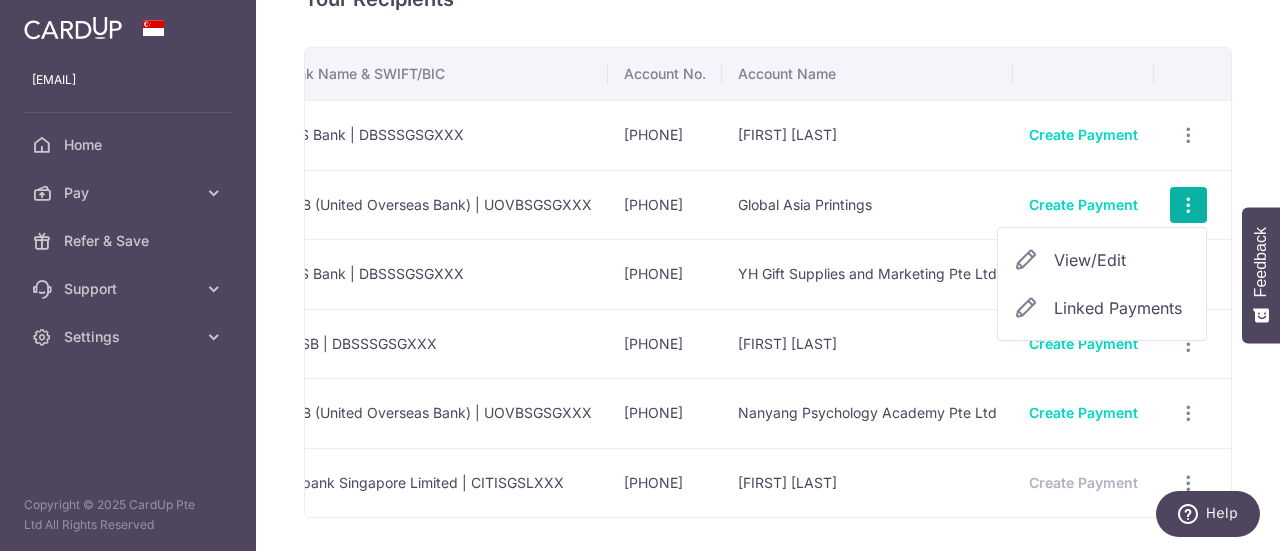click on "View/Edit" at bounding box center [1122, 260] 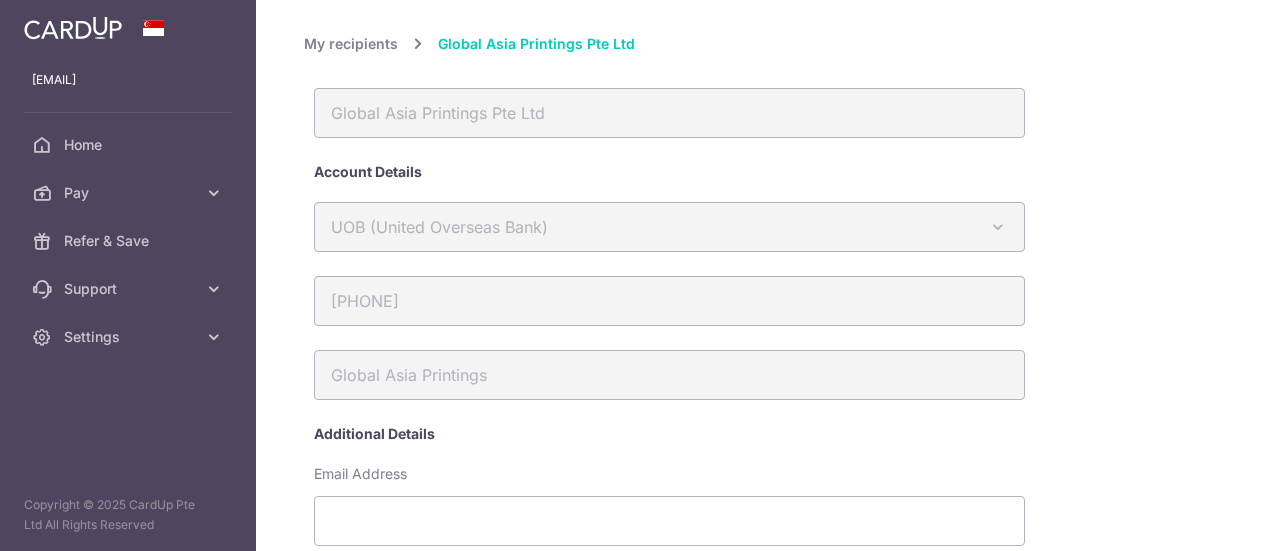 scroll, scrollTop: 0, scrollLeft: 0, axis: both 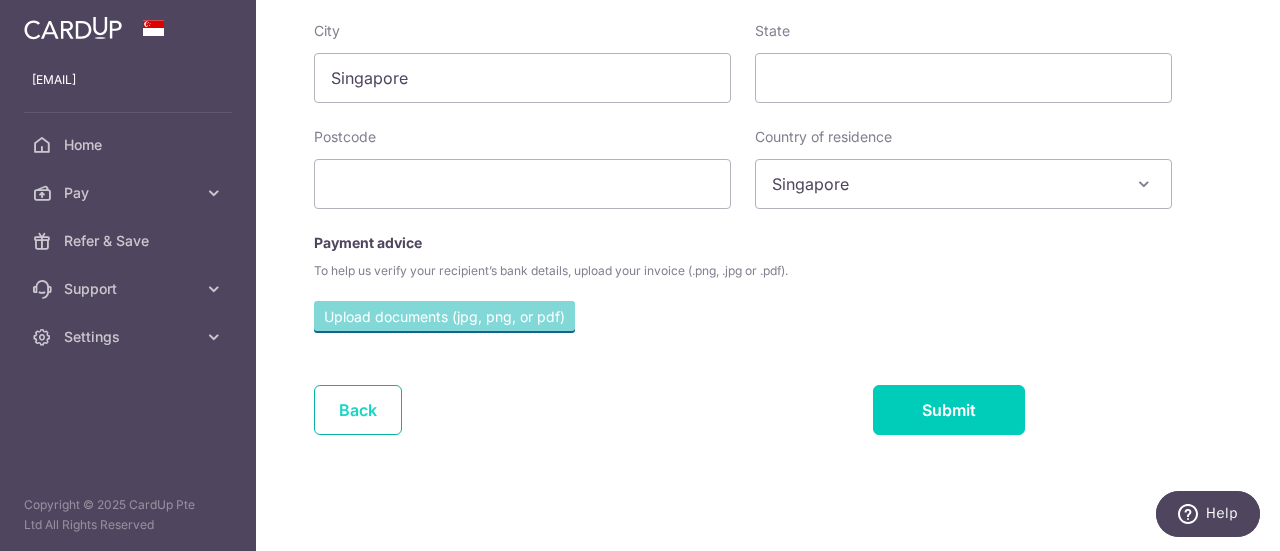 click on "Back" at bounding box center (358, 410) 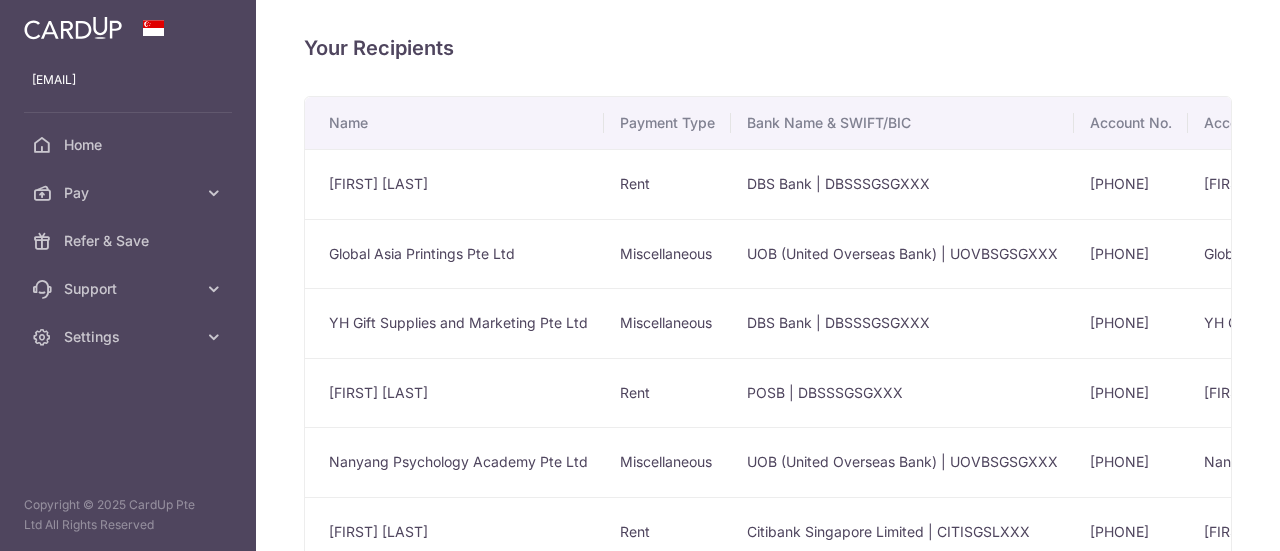 scroll, scrollTop: 0, scrollLeft: 0, axis: both 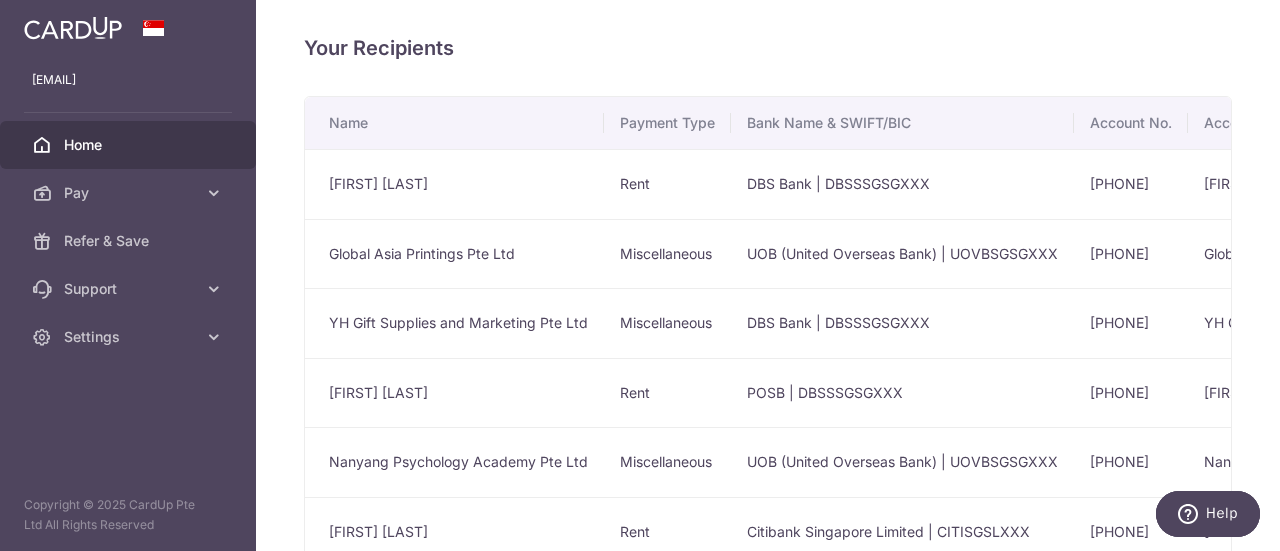 click on "Home" at bounding box center [130, 145] 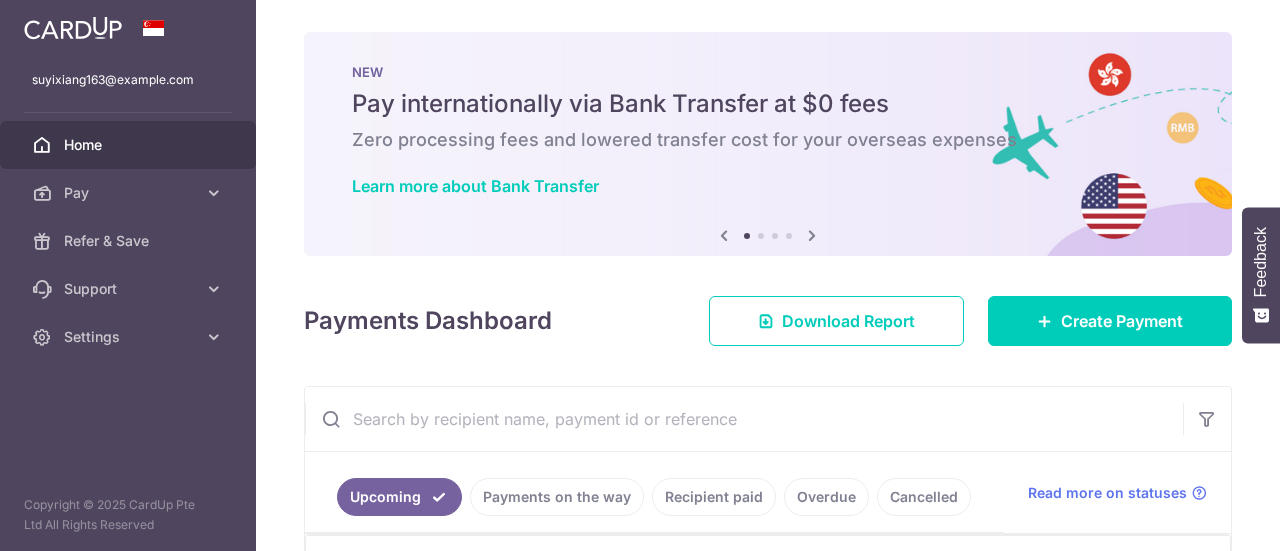 scroll, scrollTop: 0, scrollLeft: 0, axis: both 